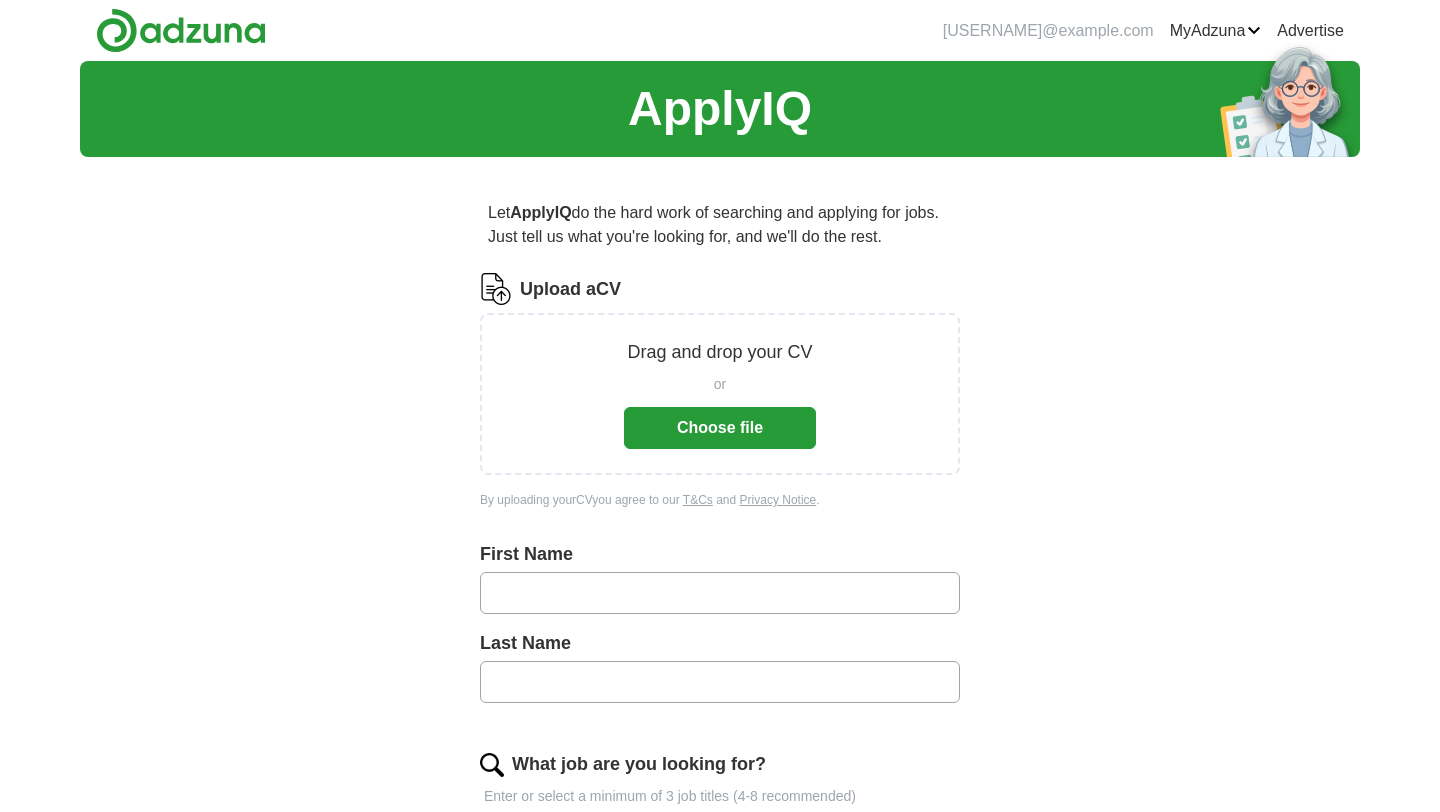 scroll, scrollTop: 0, scrollLeft: 0, axis: both 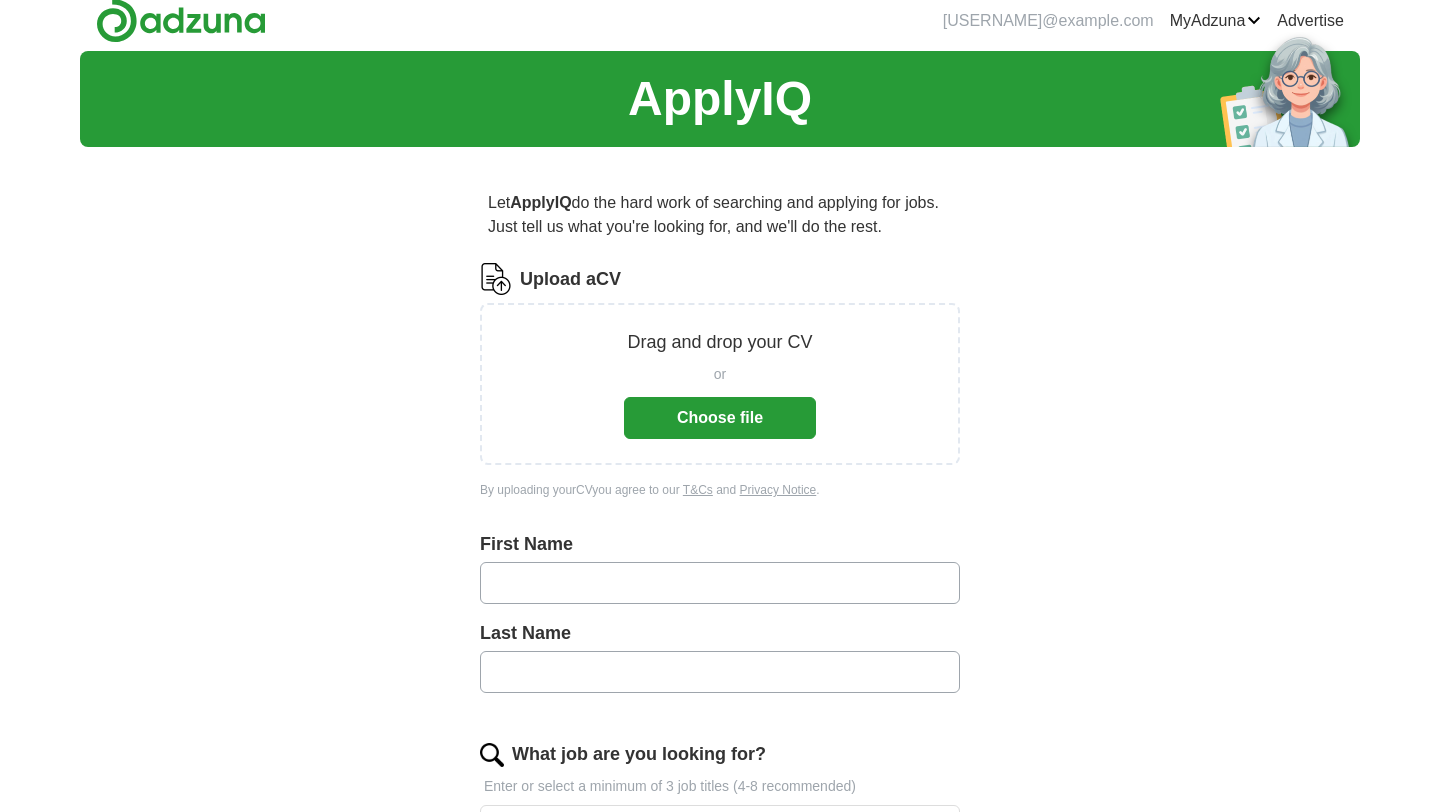 click on "Choose file" at bounding box center (720, 418) 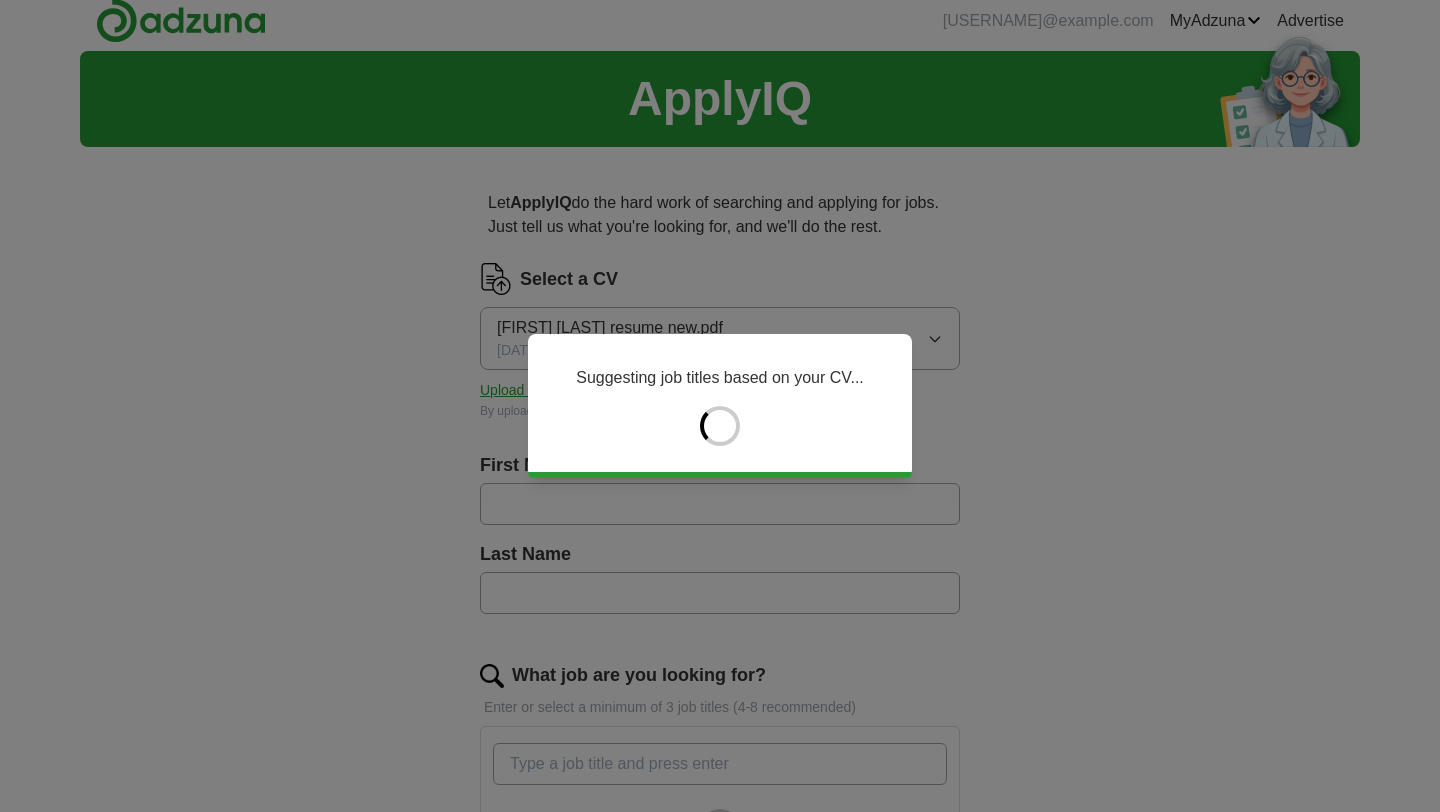 type on "*****" 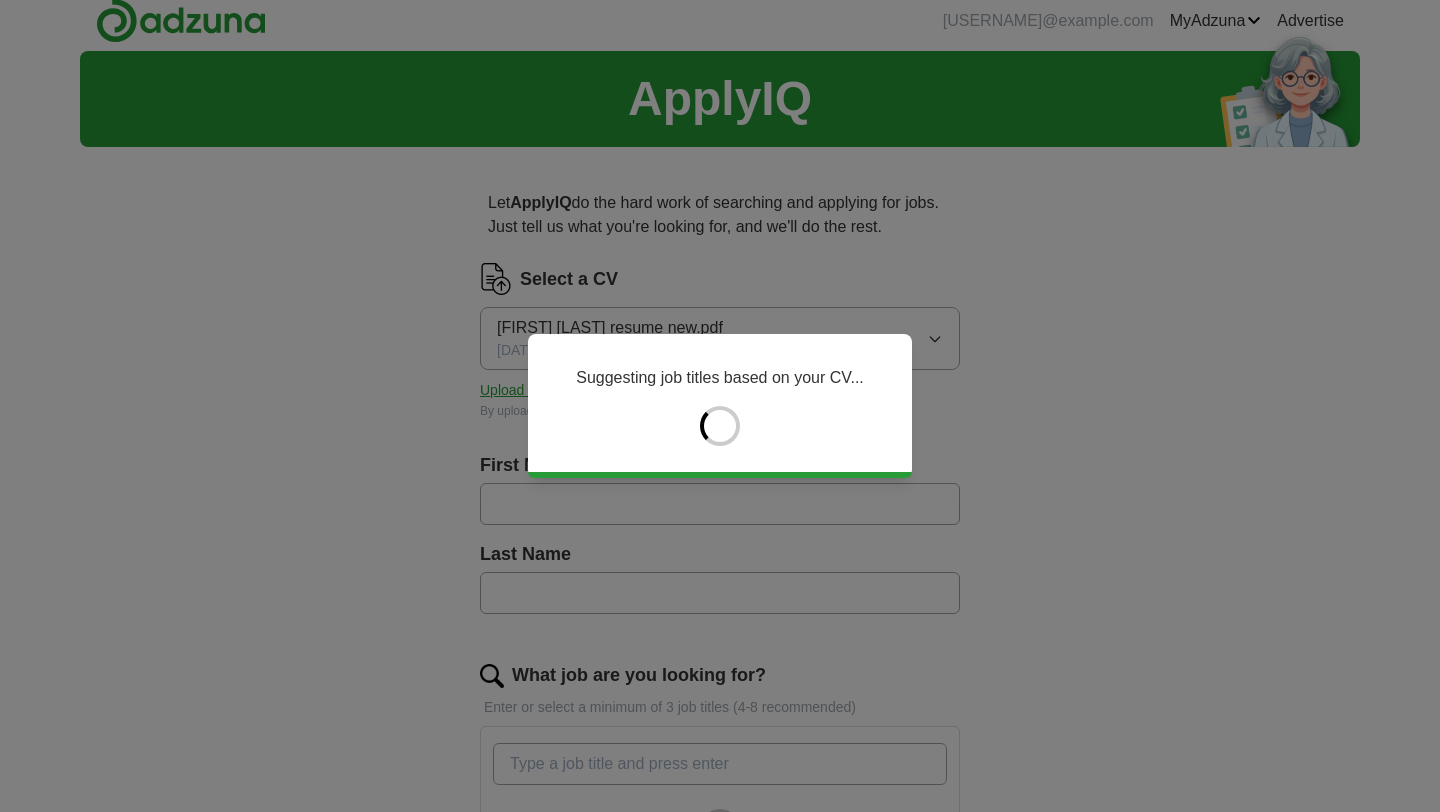 type on "*******" 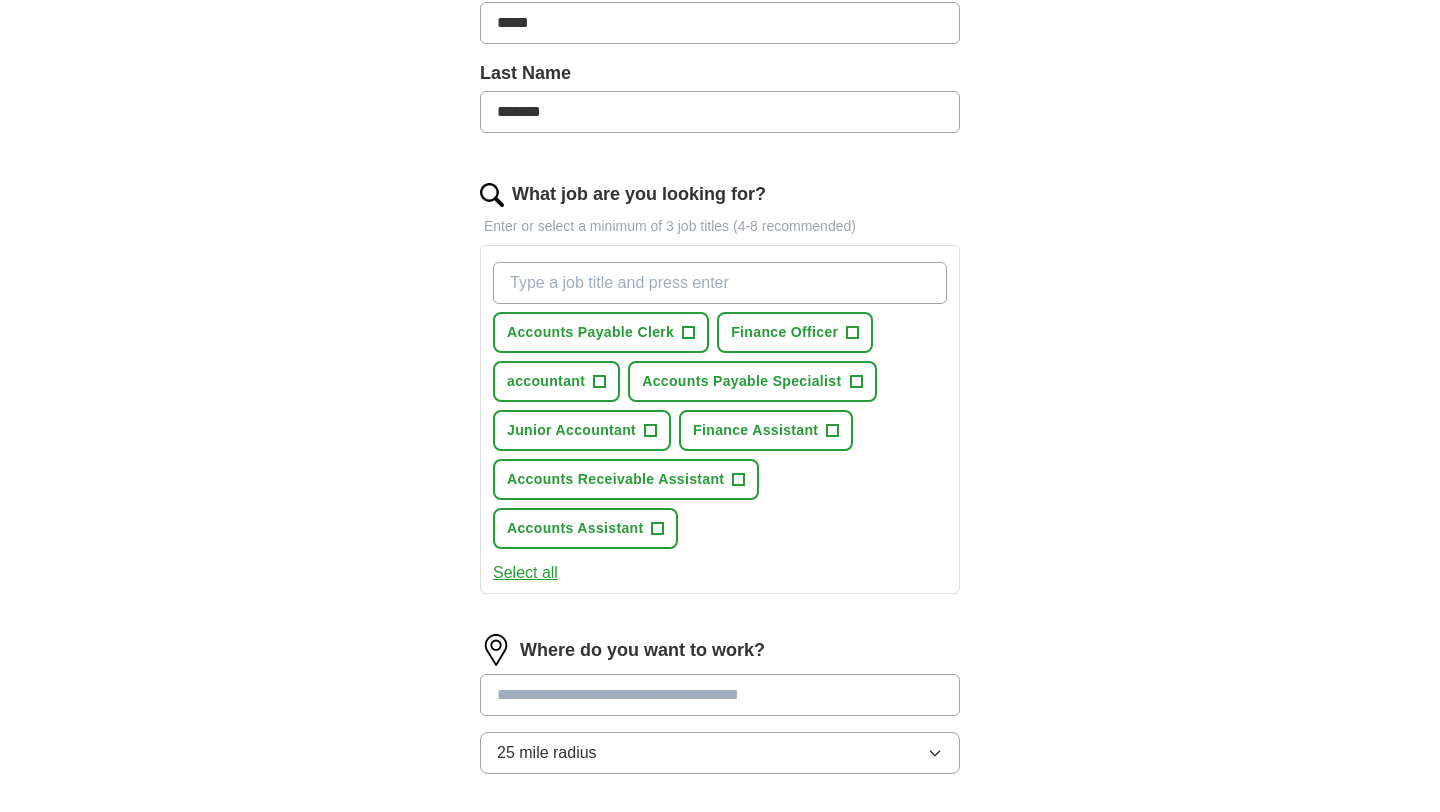 scroll, scrollTop: 883, scrollLeft: 0, axis: vertical 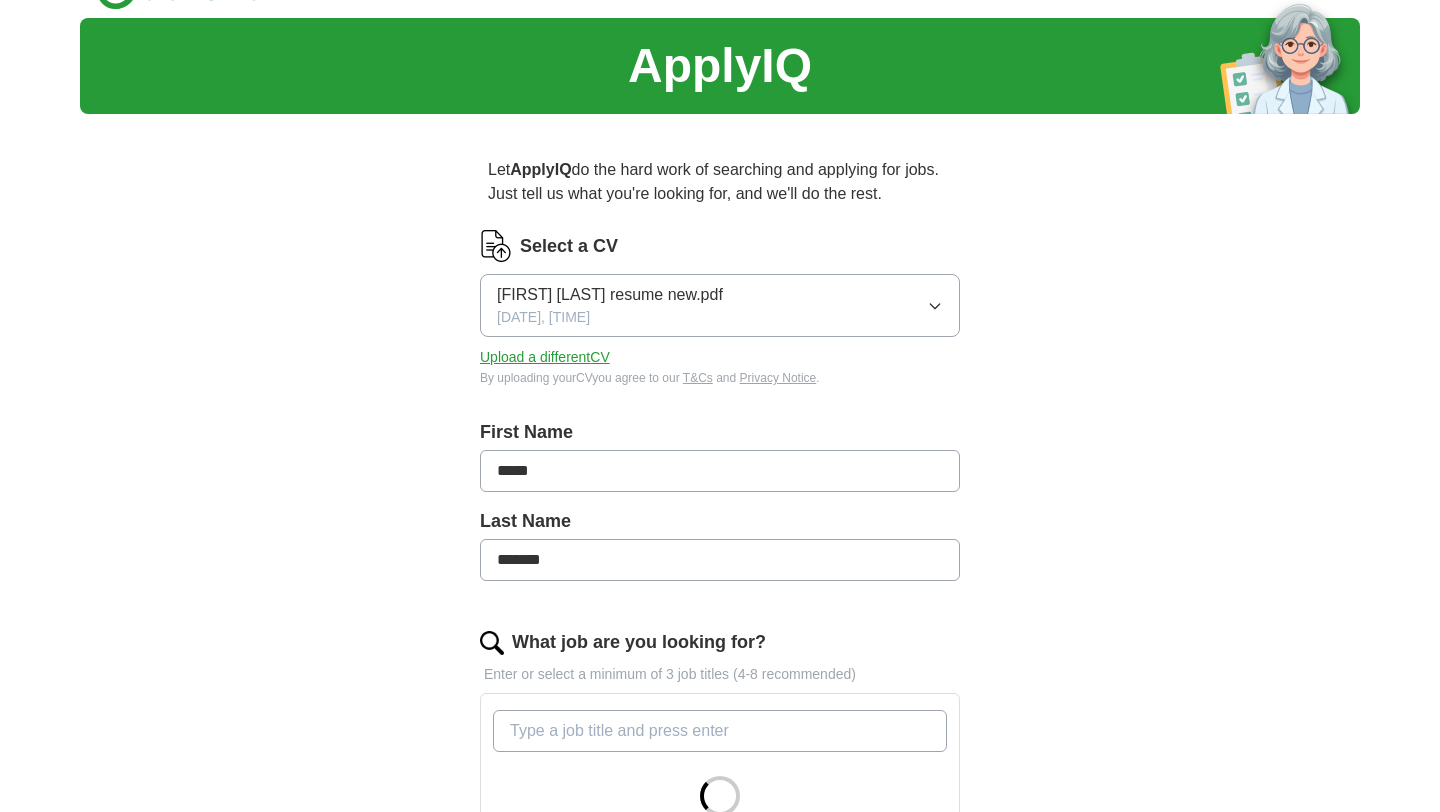 click on "[FIRST] [LAST] resume new.pdf" at bounding box center [610, 295] 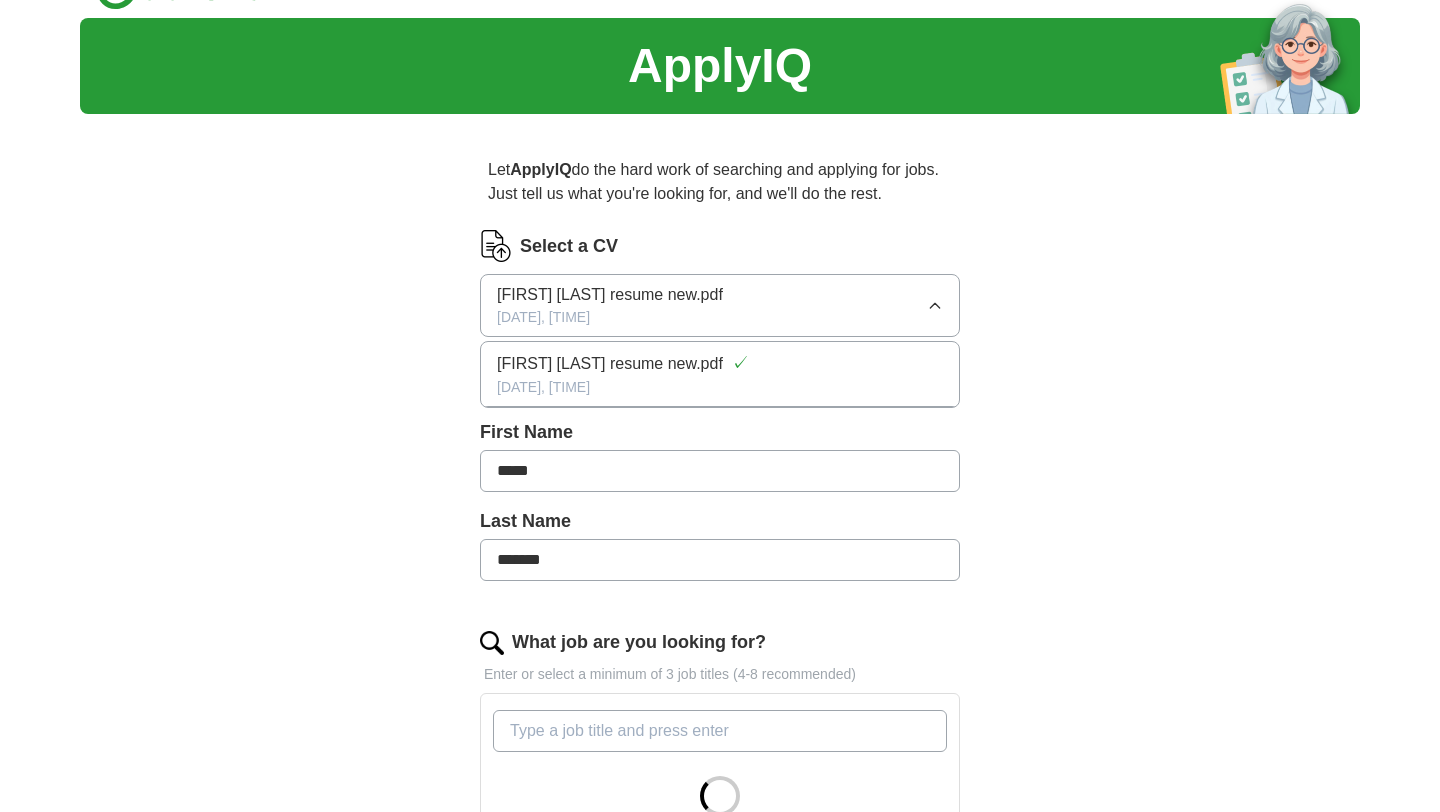 click on "[FIRST] [LAST] resume new.pdf" at bounding box center [610, 364] 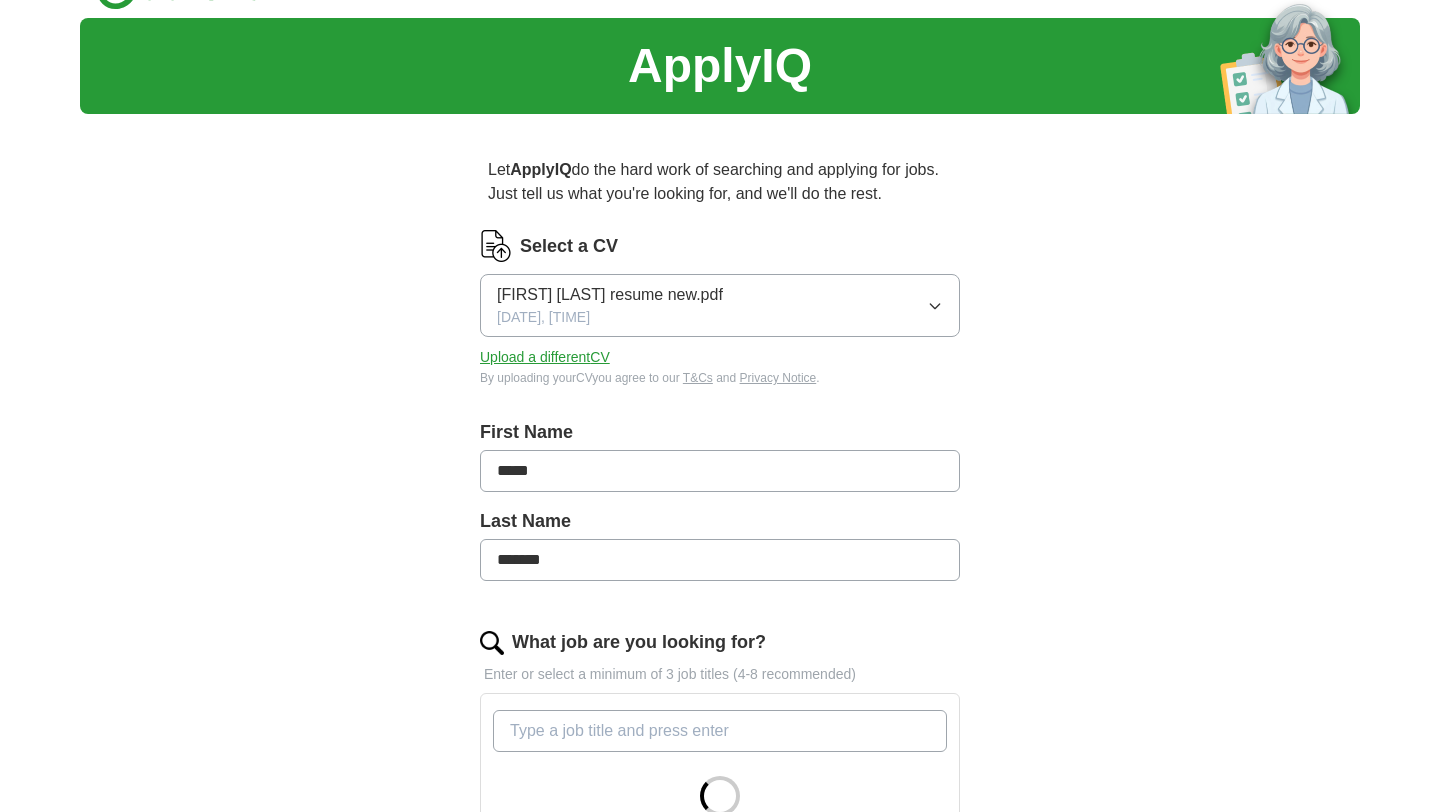 click on "[FIRST] [LAST] resume new.pdf [DATE], [TIME]" at bounding box center [720, 305] 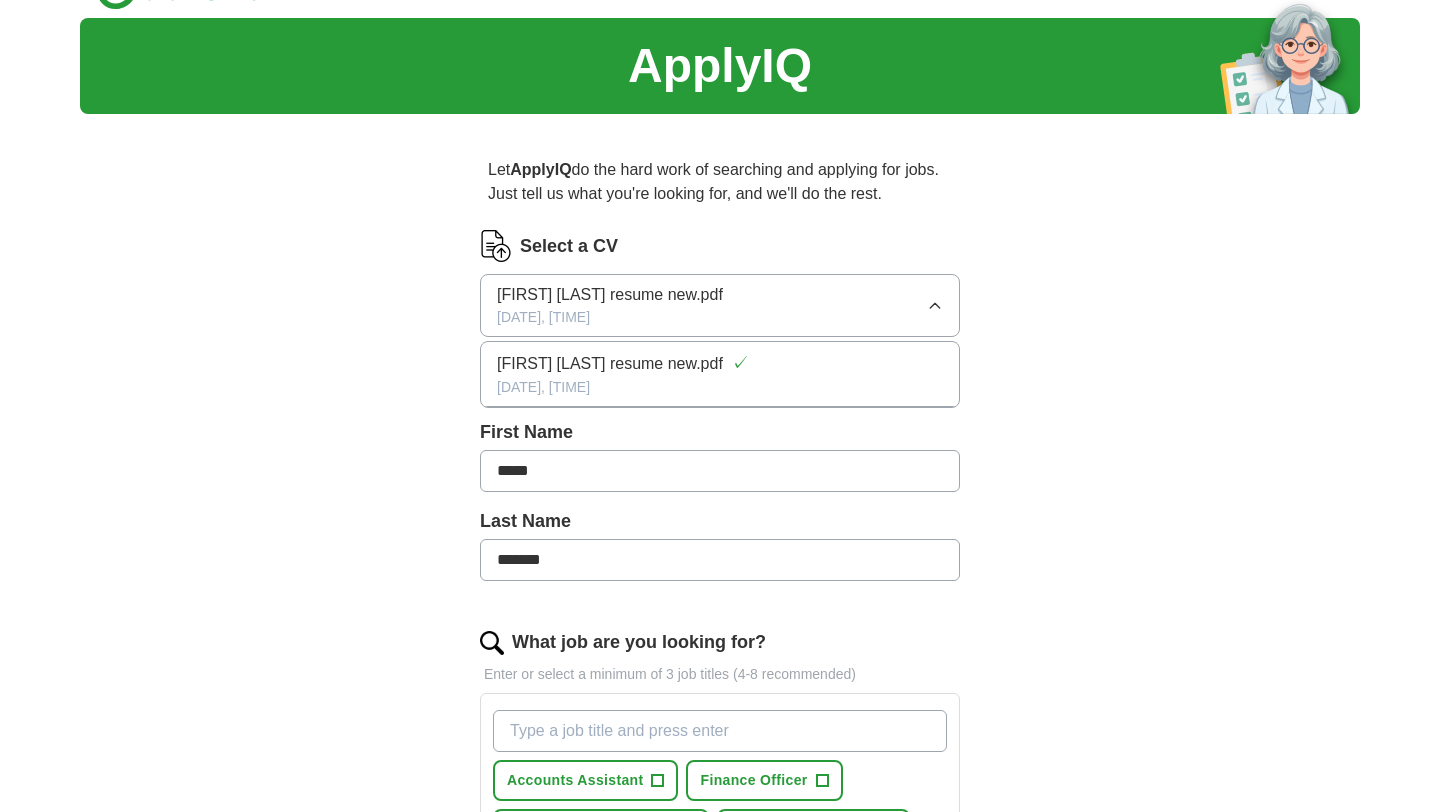 click on "[FIRST] [LAST] resume new.pdf" at bounding box center (610, 364) 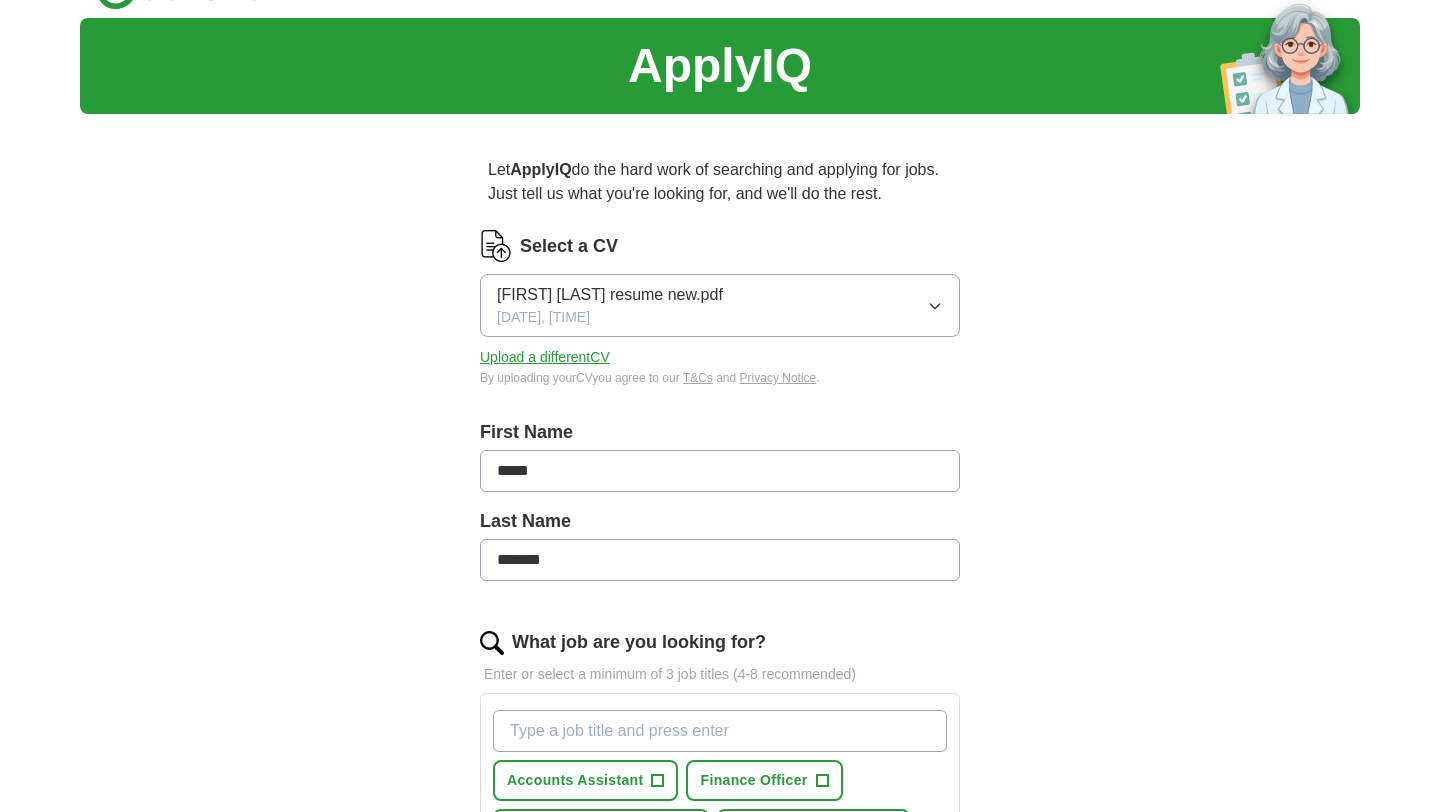 click on "[FIRST] [LAST] resume new.pdf" at bounding box center [610, 295] 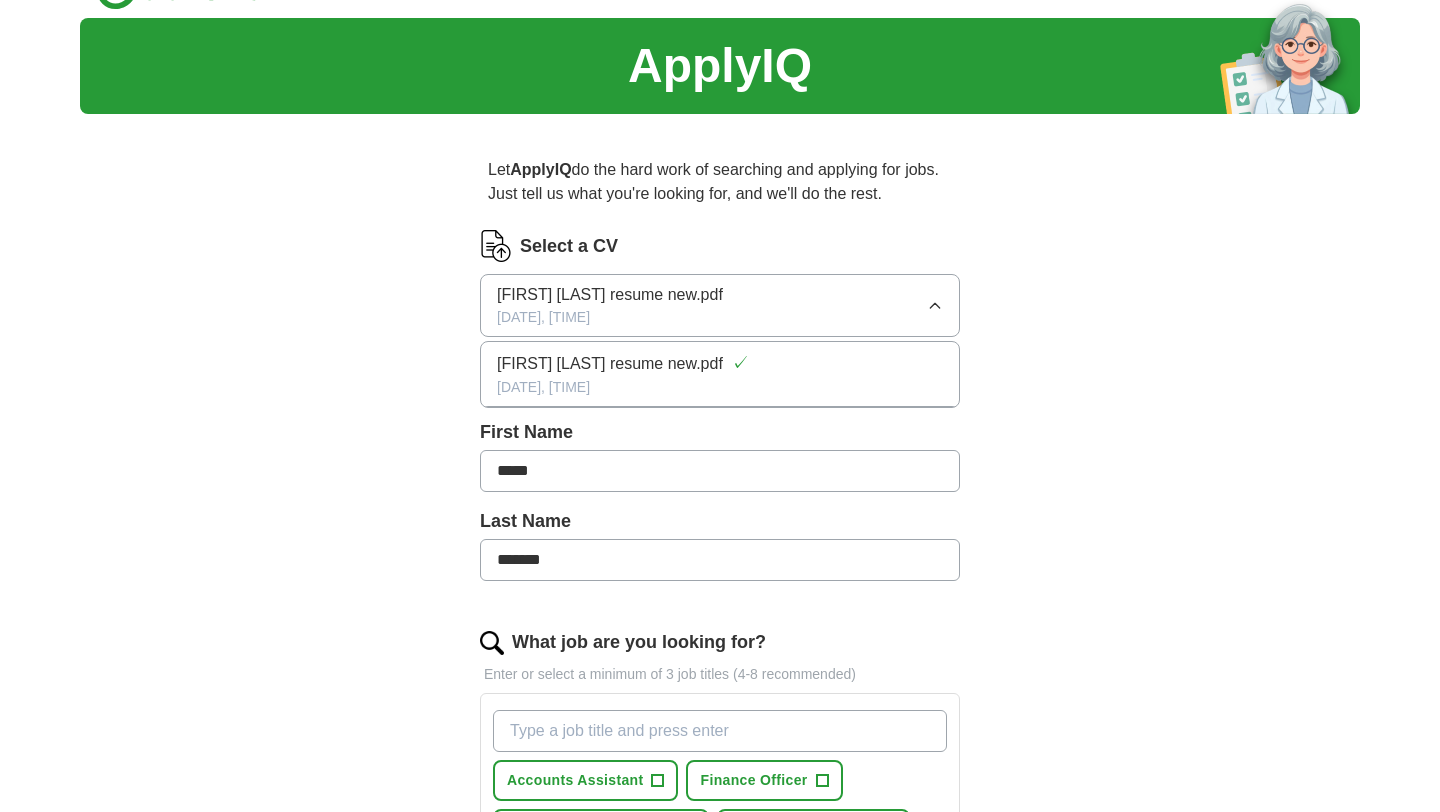click on "[FIRST] [LAST] resume new.pdf" at bounding box center [610, 295] 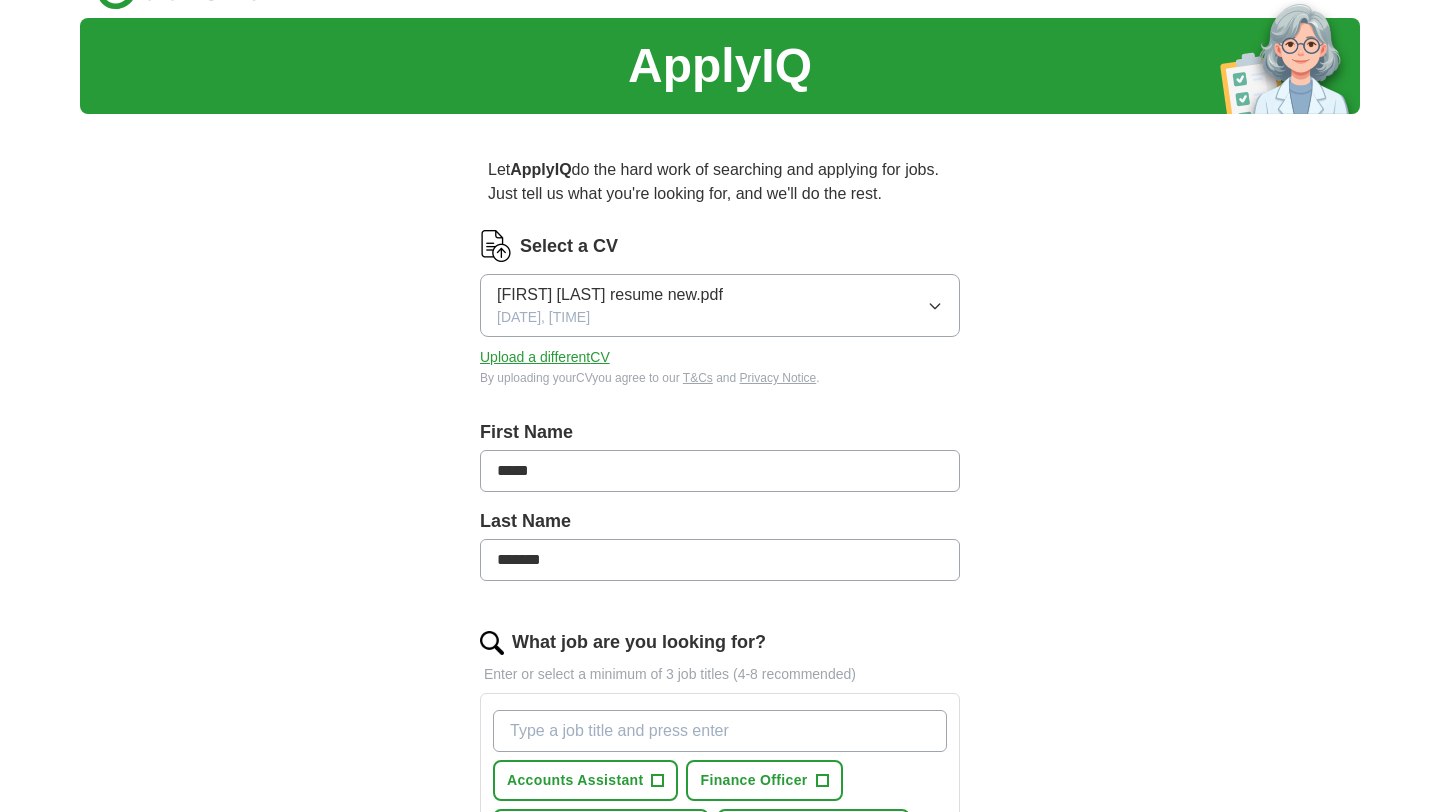 click on "ApplyIQ Let ApplyIQ do the hard work of searching and applying for jobs. Just tell us what you're looking for, and we'll do the rest. Select a CV [FIRST] [LAST] resume new.pdf [DATE], [TIME] Upload a different CV By uploading your CV you agree to our T&Cs and Privacy Notice. First Name ***** Last Name ******* What job are you looking for? Enter or select a minimum of 3 job titles (4-8 recommended) Accounts Assistant + Finance Officer + Accounts Payable Clerk + Finance Coordinator + Junior Accountant + Finance Assistant + Accounts Receivable Clerk + Senior Accounts Assistant + Accounts Payable Analyst + Select all Where do you want to work? 25 mile radius What's your minimum salary? No minimum salary set £ 20 k £ 100 k+ Start applying for jobs By registering, you consent to us applying to suitable jobs for you" at bounding box center (720, 821) 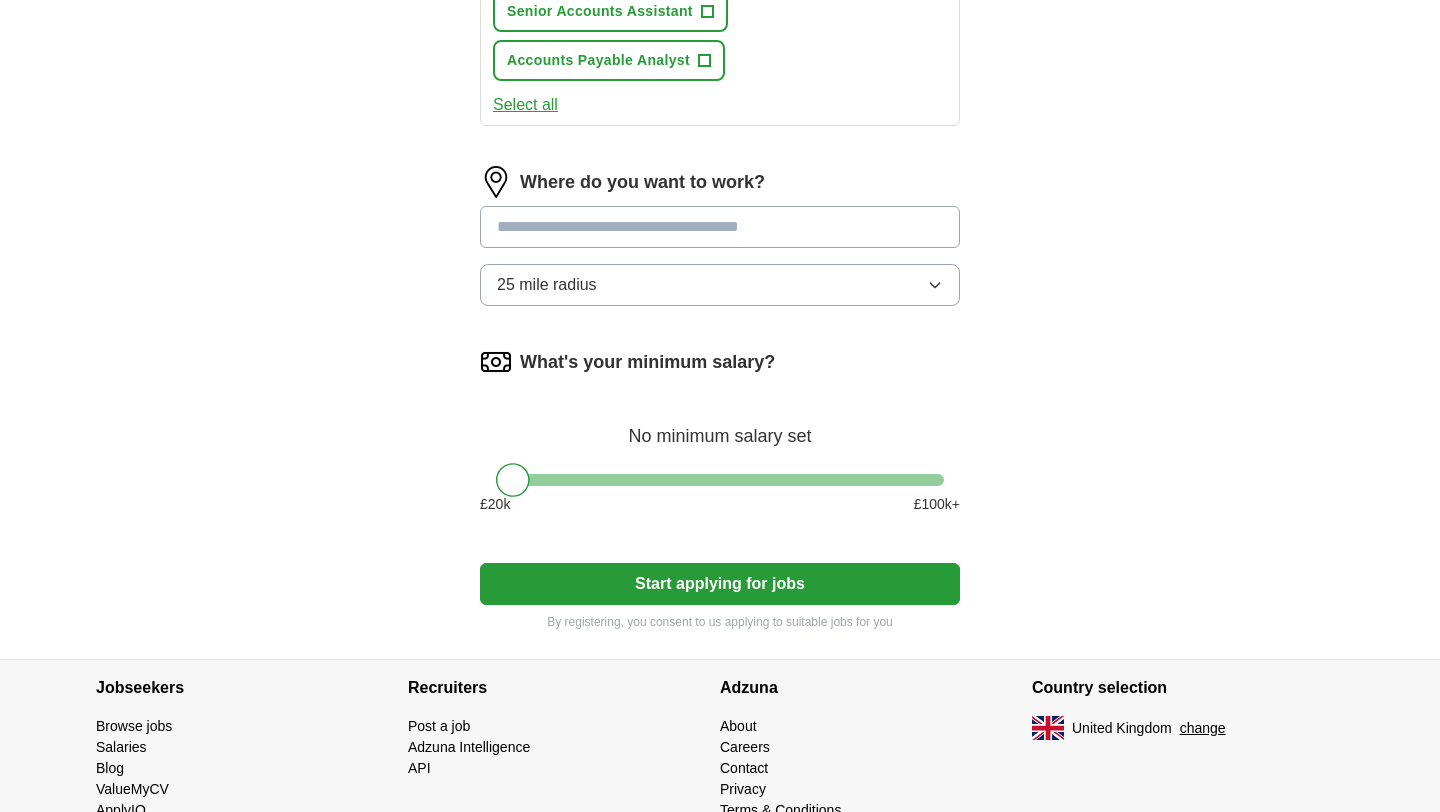 scroll, scrollTop: 1078, scrollLeft: 0, axis: vertical 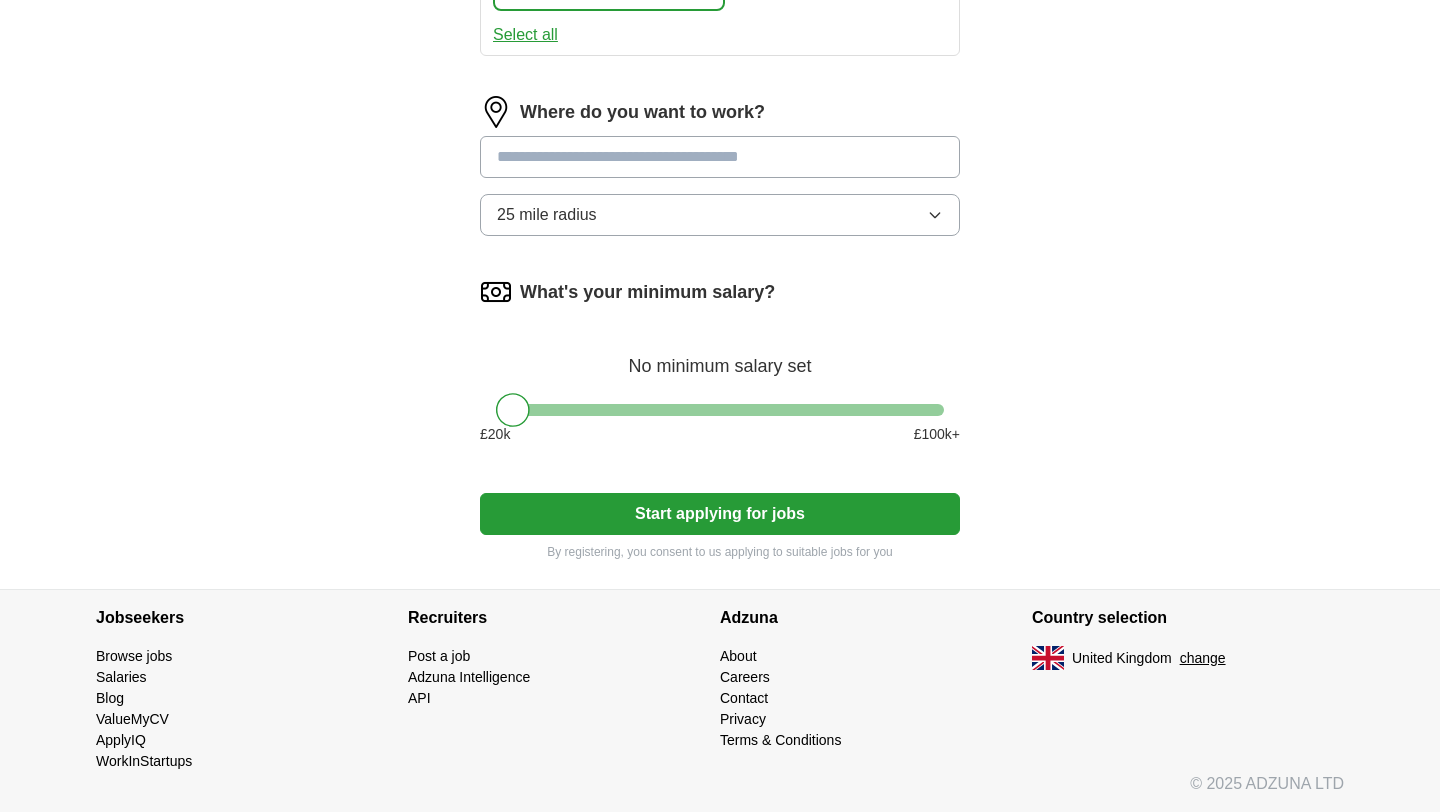 click on "Jobseekers
Browse jobs
Salaries
Blog
ValueMyCV
ApplyIQ
WorkInStartups
Recruiters" at bounding box center (720, 700) 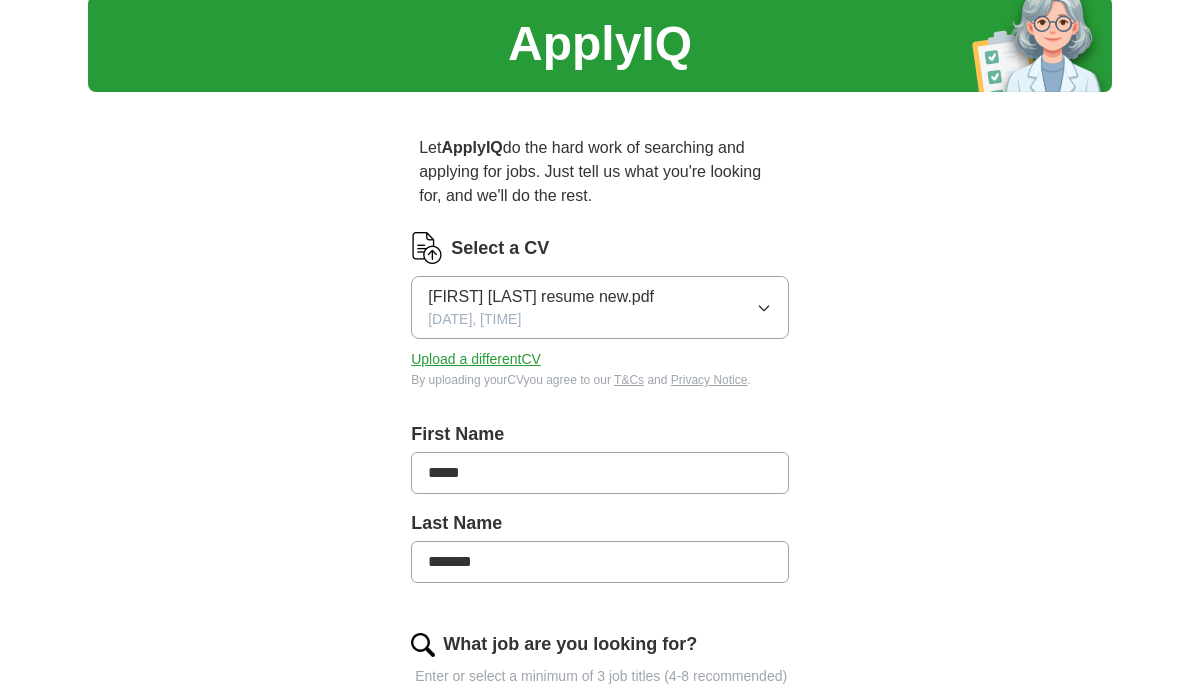scroll, scrollTop: 0, scrollLeft: 0, axis: both 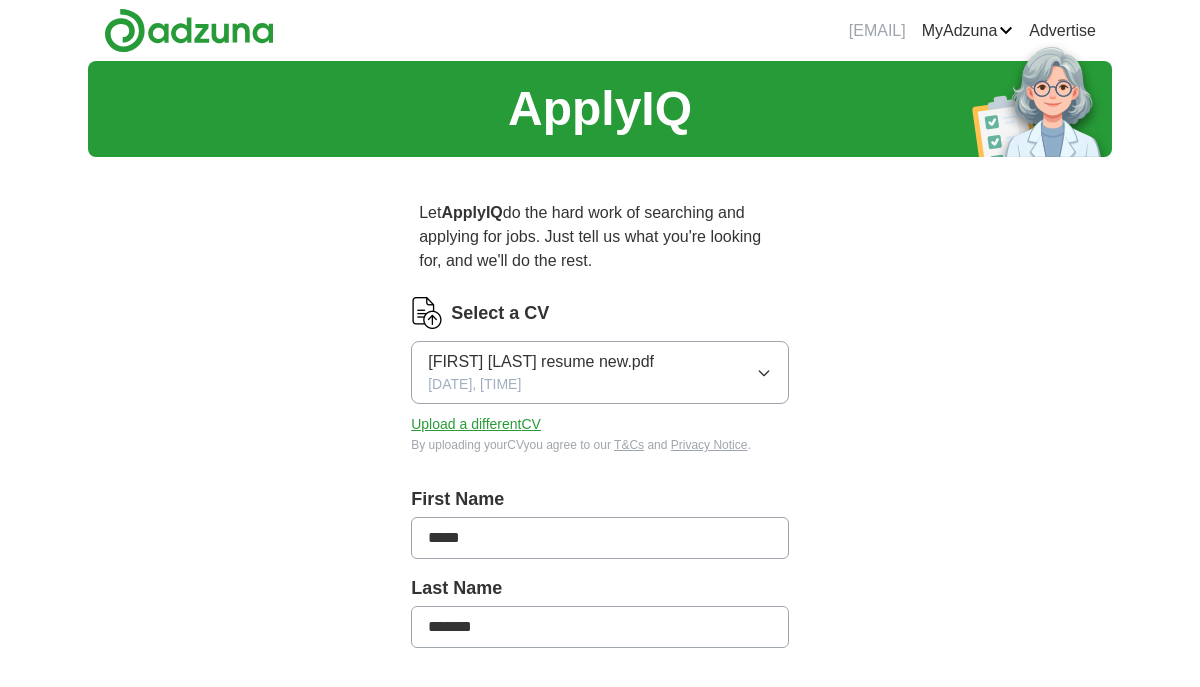click on "Upload a different  CV" at bounding box center (476, 424) 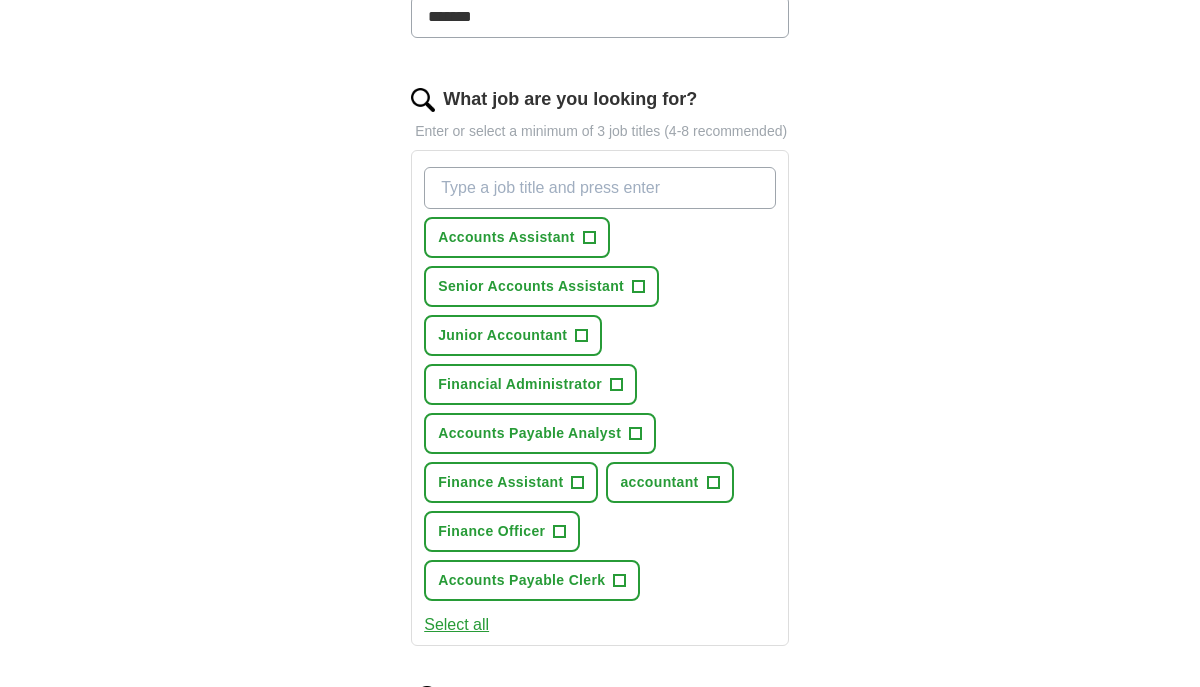 scroll, scrollTop: 617, scrollLeft: 0, axis: vertical 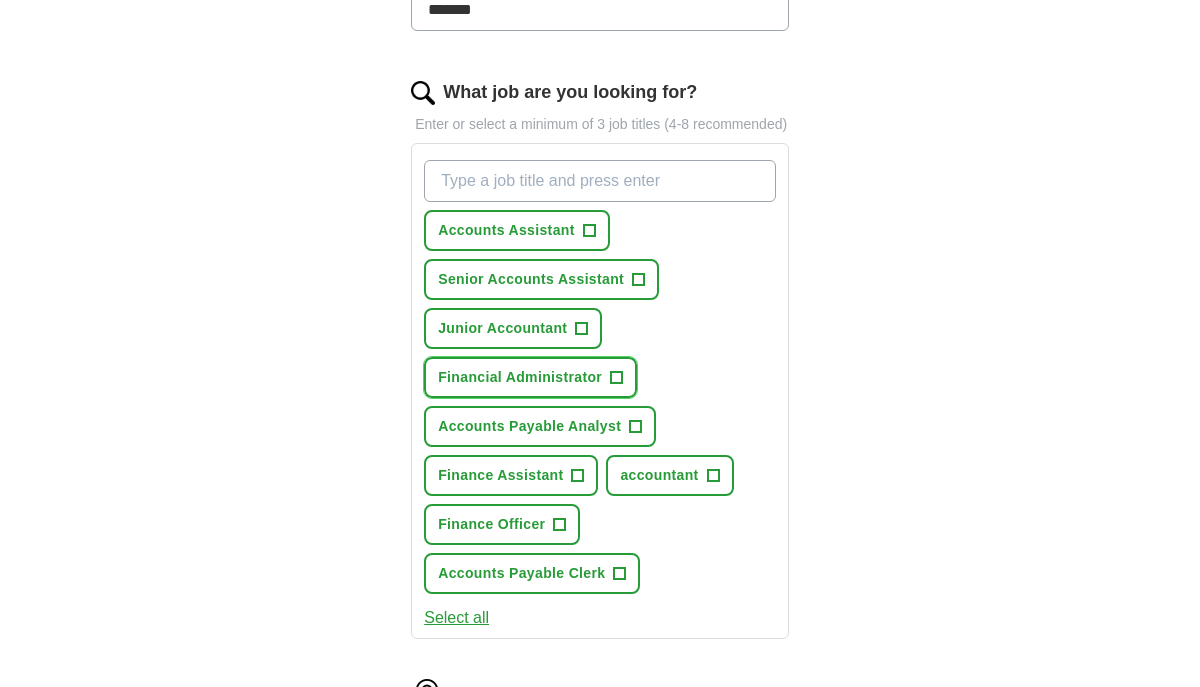 click on "+" at bounding box center (617, 378) 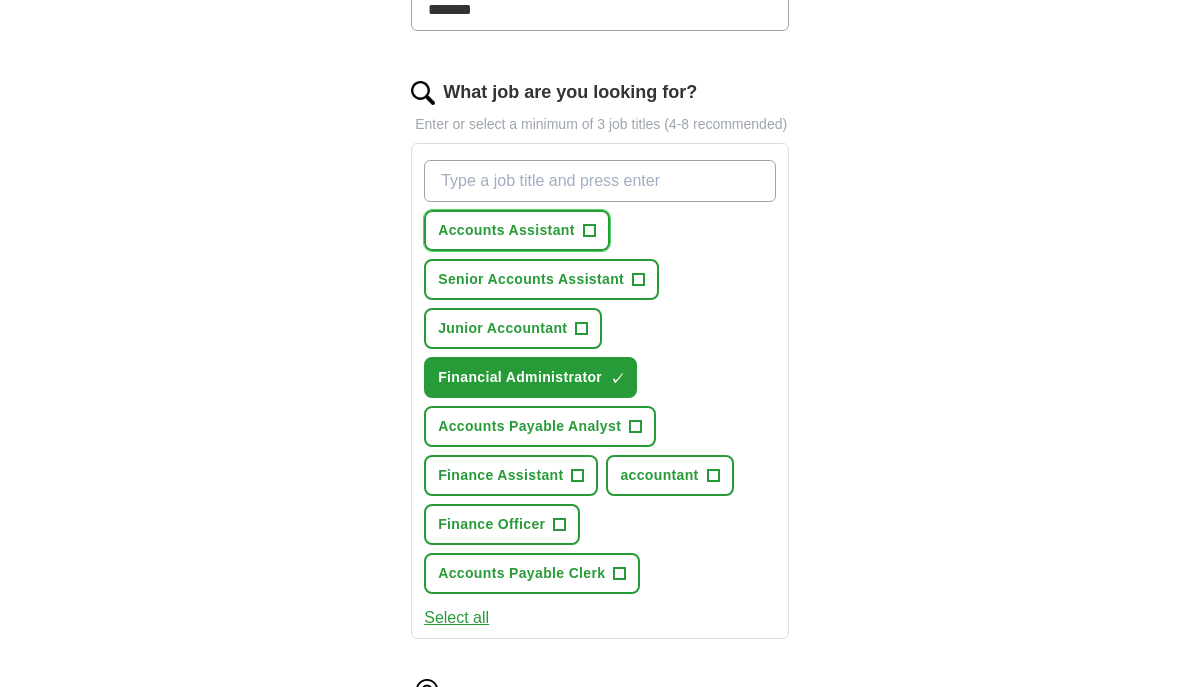 click on "+" at bounding box center (589, 231) 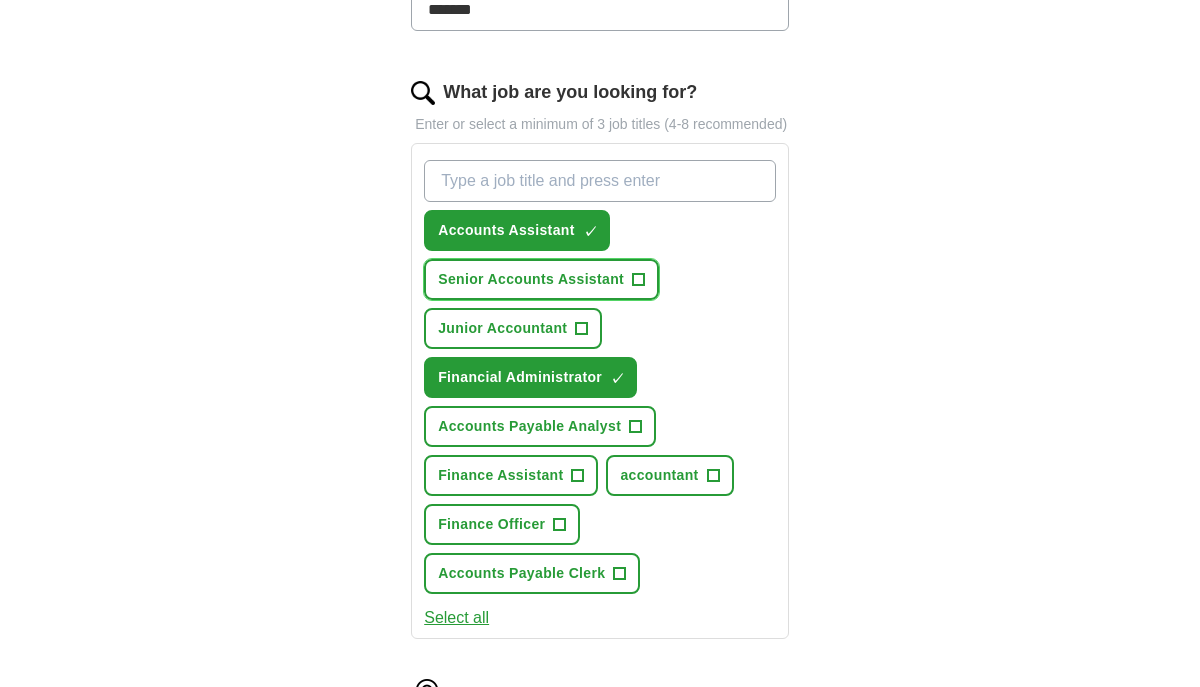click on "Senior Accounts Assistant +" at bounding box center (541, 279) 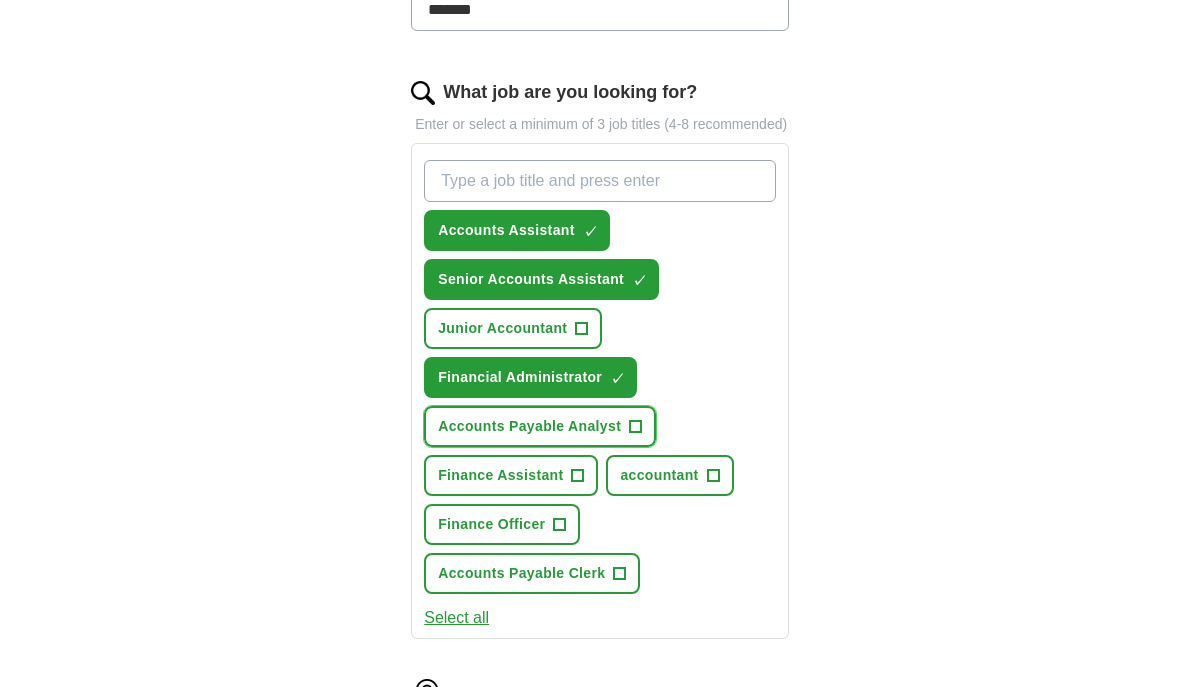 click on "+" at bounding box center [636, 427] 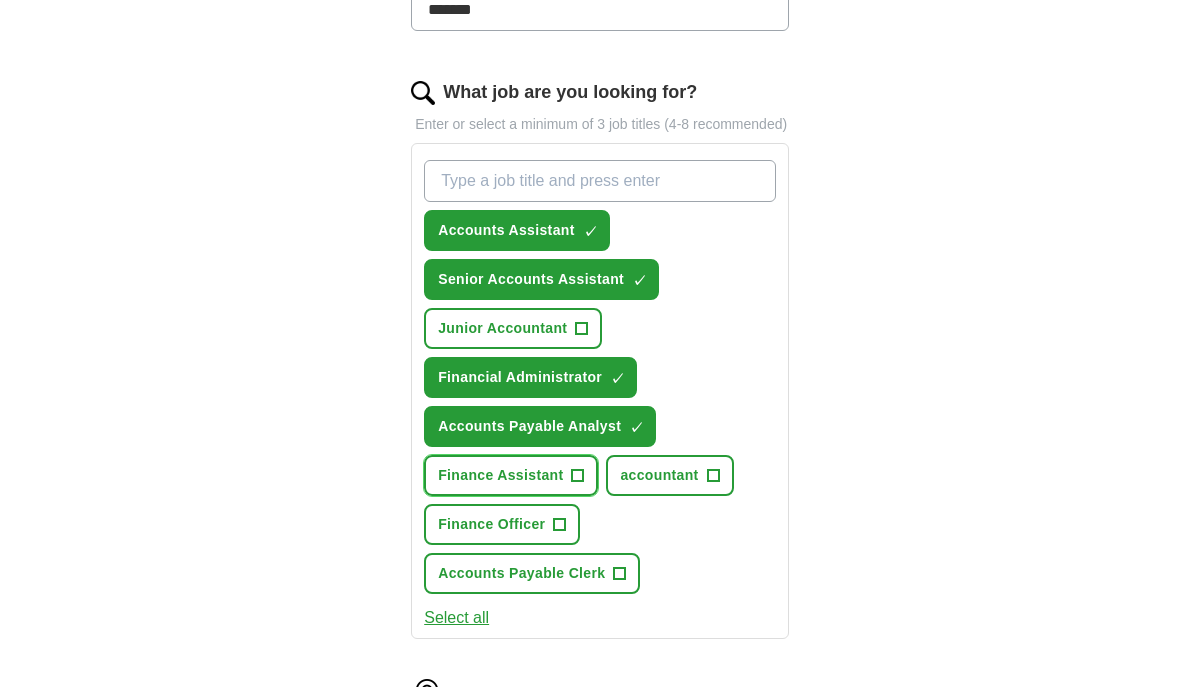 click on "+" at bounding box center (578, 476) 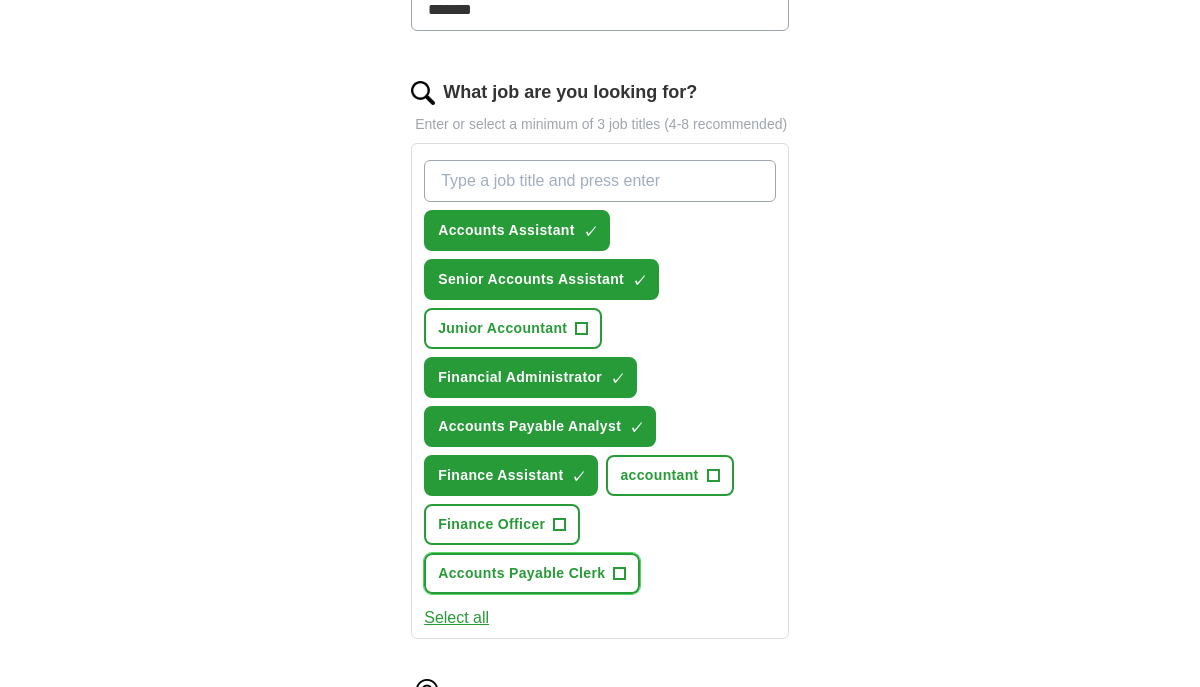 click on "+" at bounding box center (620, 574) 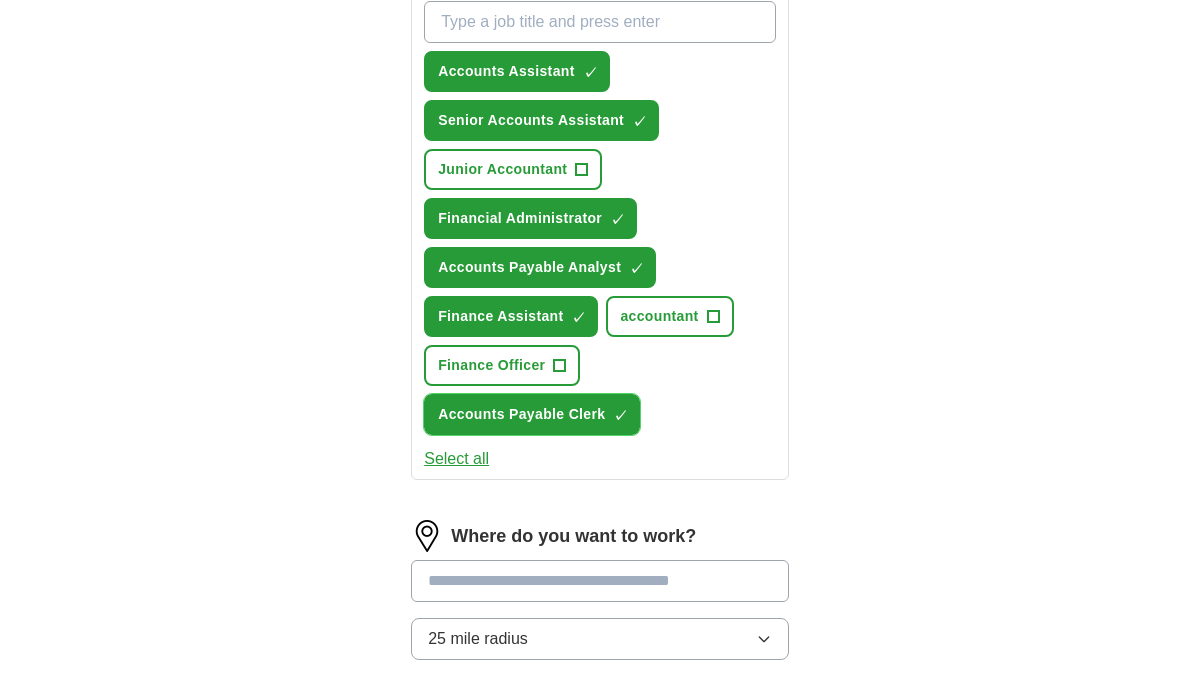 scroll, scrollTop: 787, scrollLeft: 0, axis: vertical 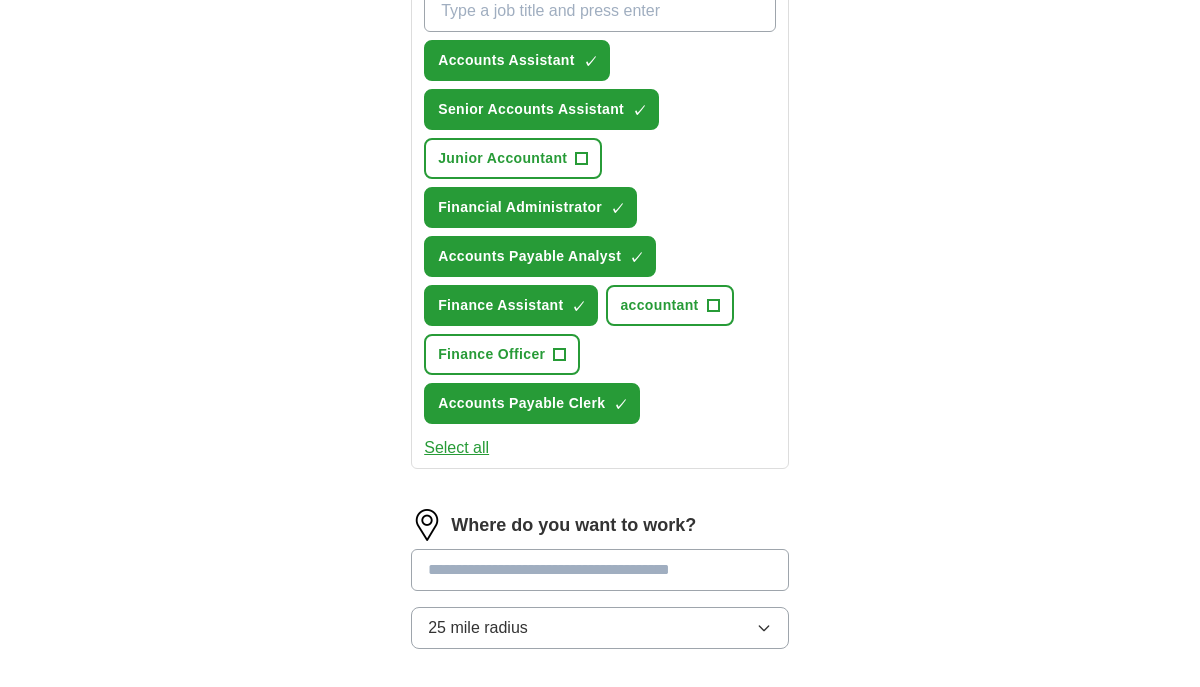 click on "Select all" at bounding box center (456, 448) 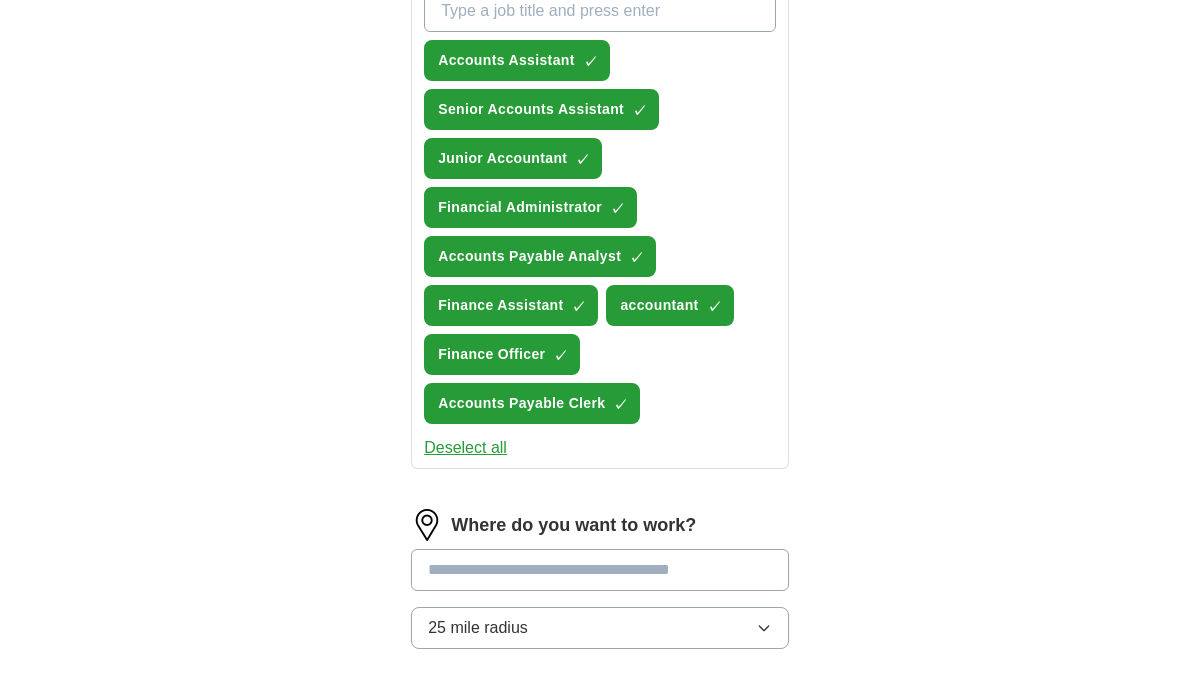 click on "Deselect all" at bounding box center (465, 448) 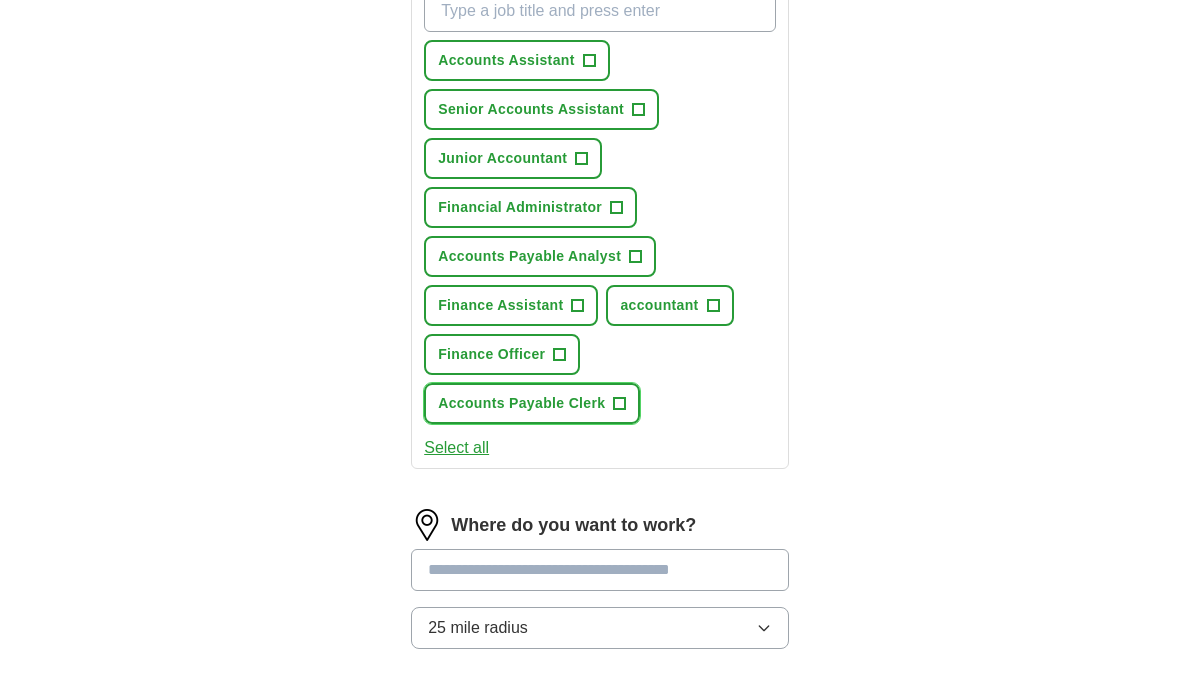 click on "Accounts Payable Clerk" at bounding box center (521, 403) 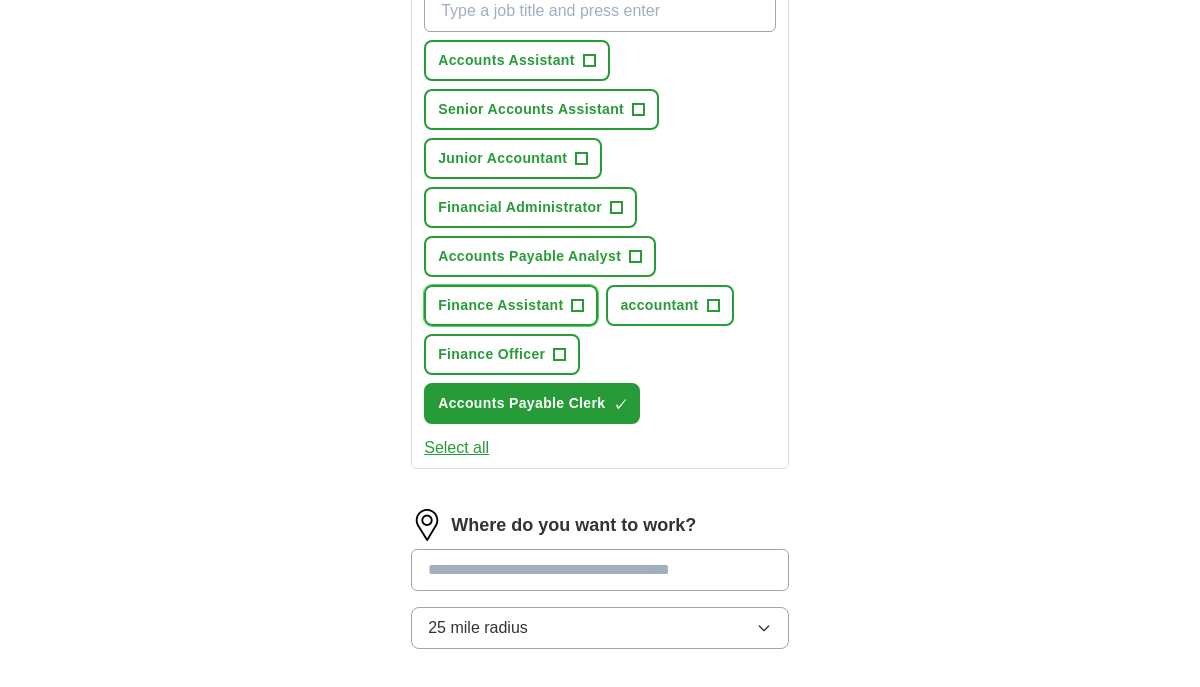 click on "Finance Assistant" at bounding box center [500, 305] 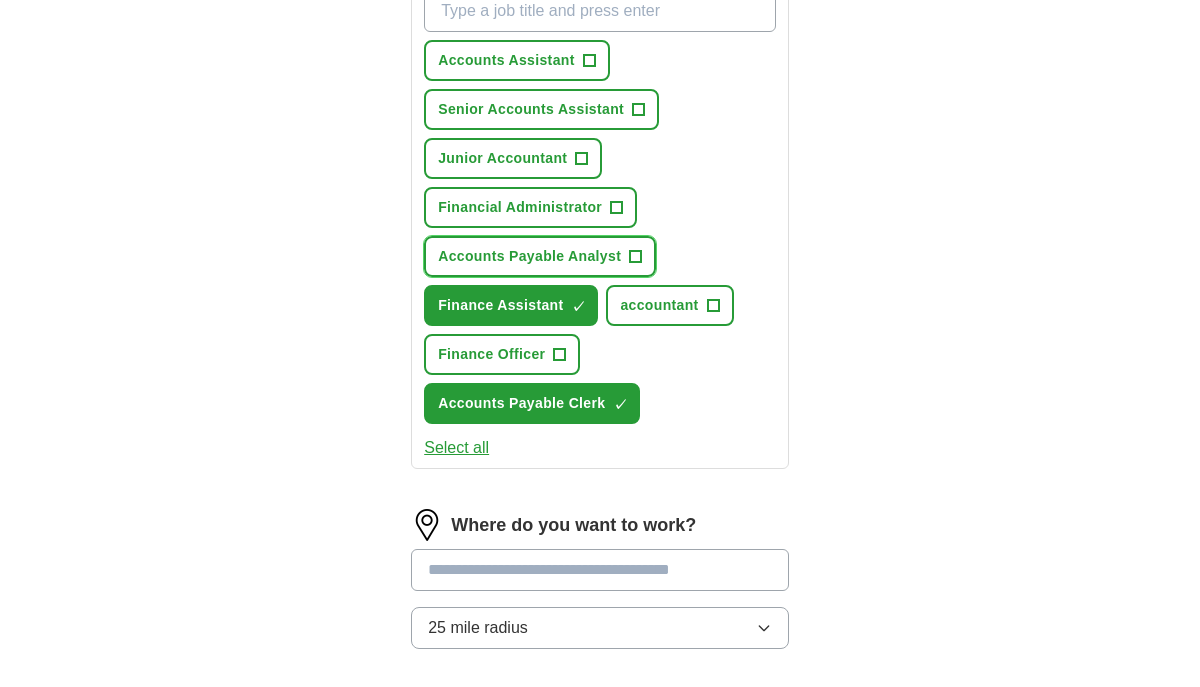 click on "Accounts Payable Analyst" at bounding box center (529, 256) 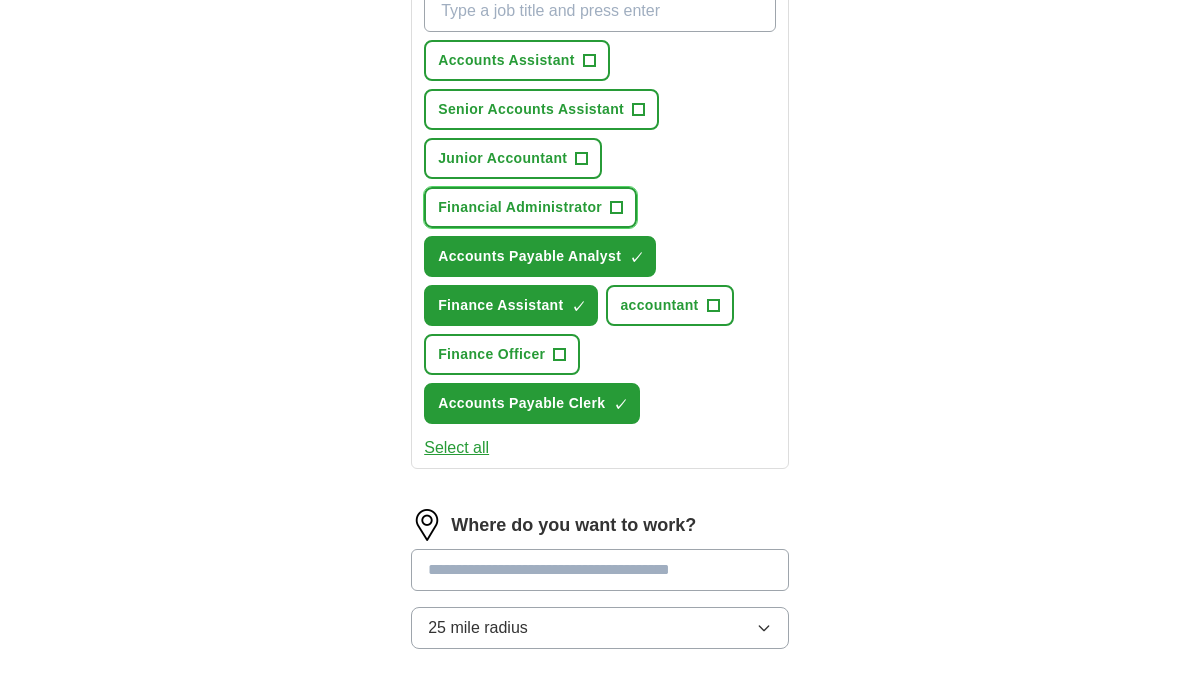 click on "Financial Administrator" at bounding box center (520, 207) 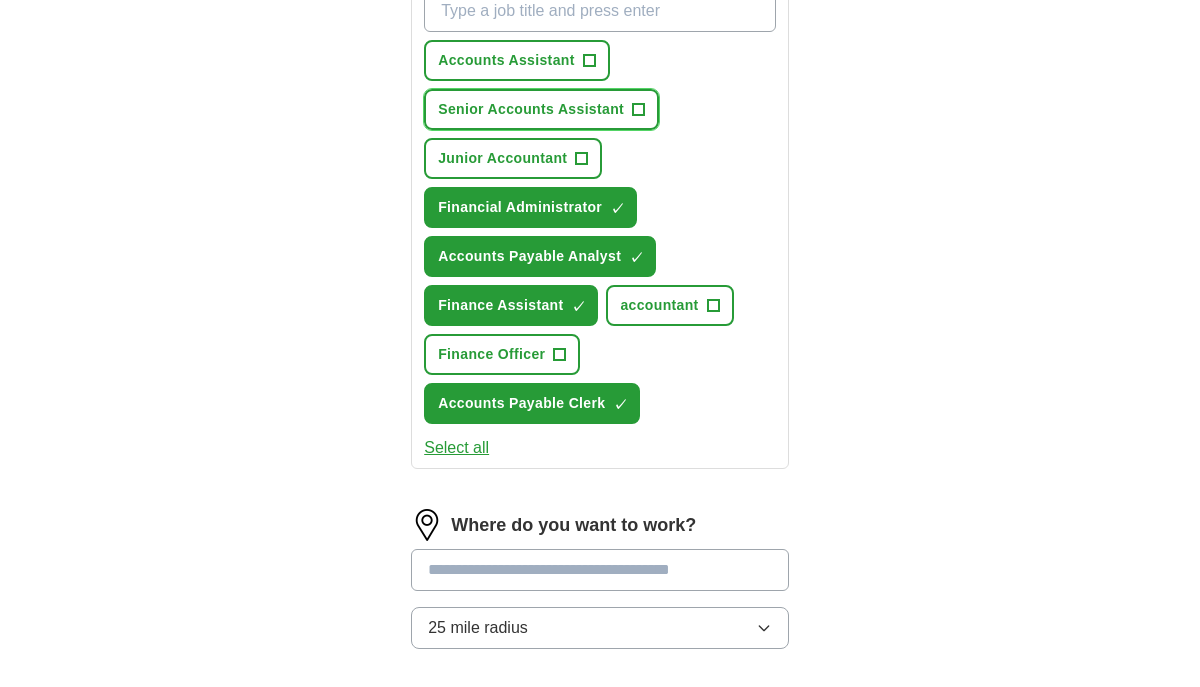 click on "Senior Accounts Assistant" at bounding box center (531, 109) 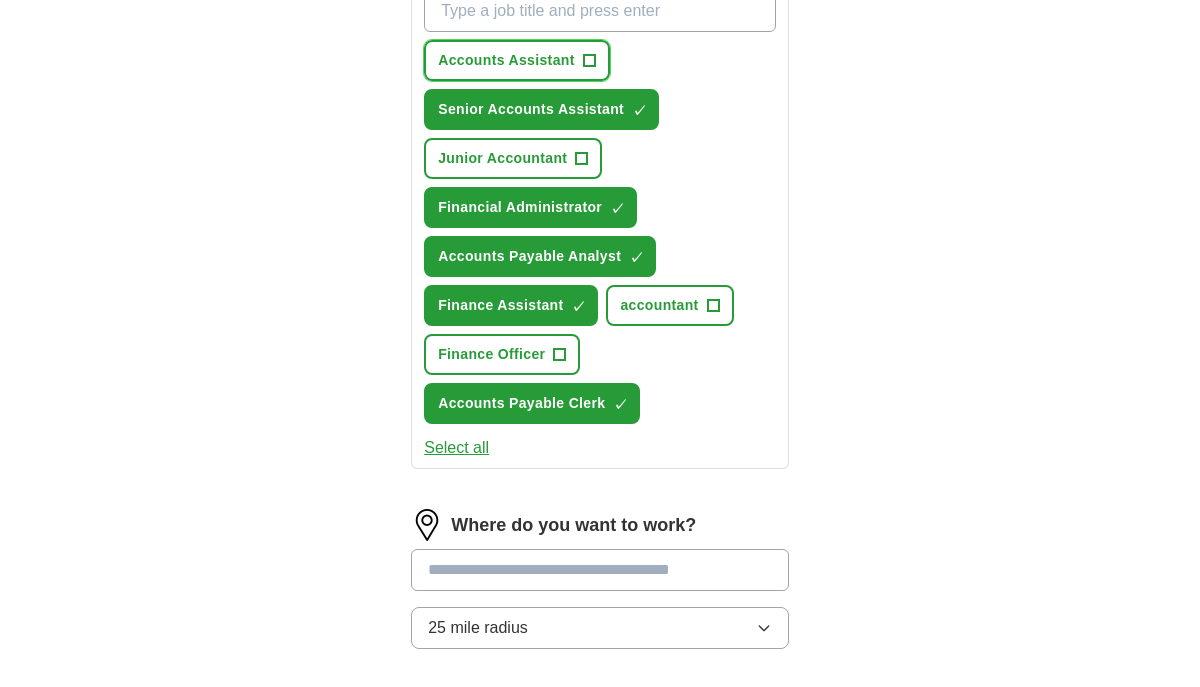 click on "+" at bounding box center [589, 61] 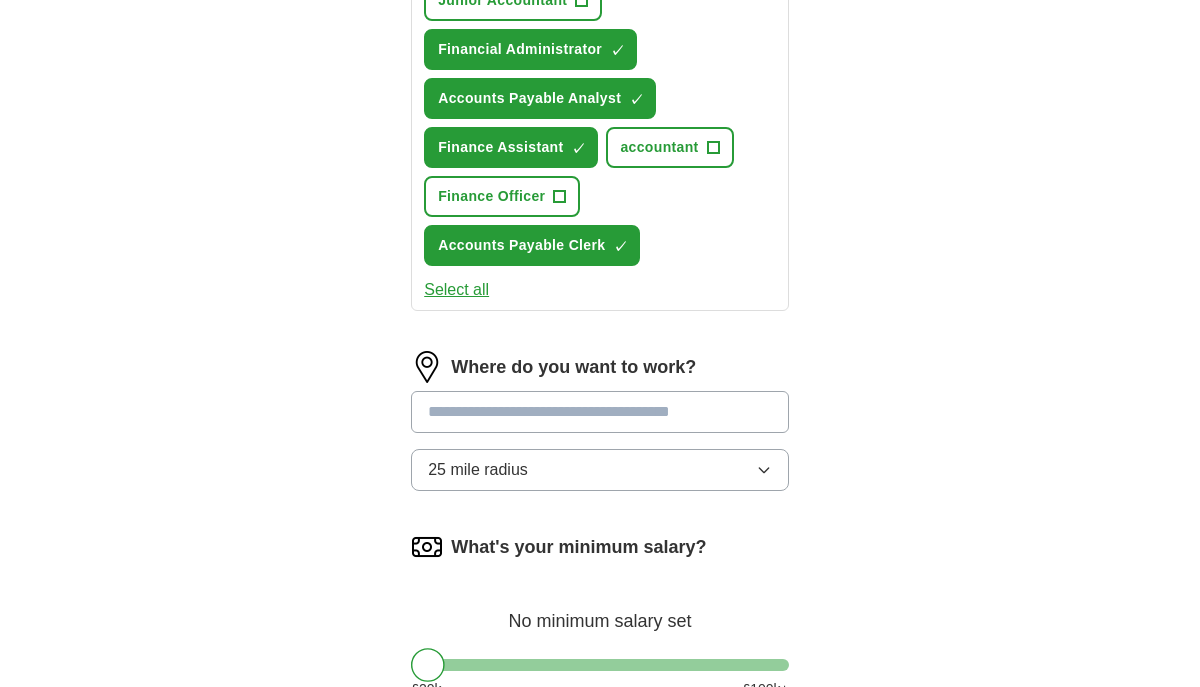 scroll, scrollTop: 946, scrollLeft: 0, axis: vertical 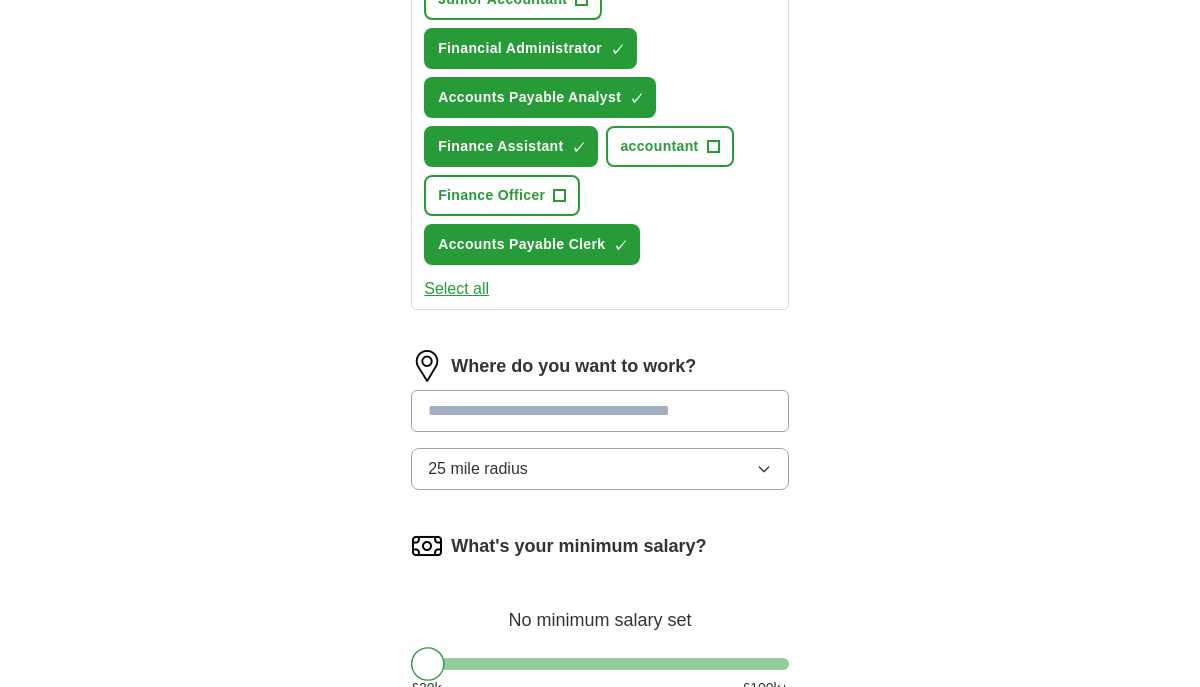 click at bounding box center [600, 411] 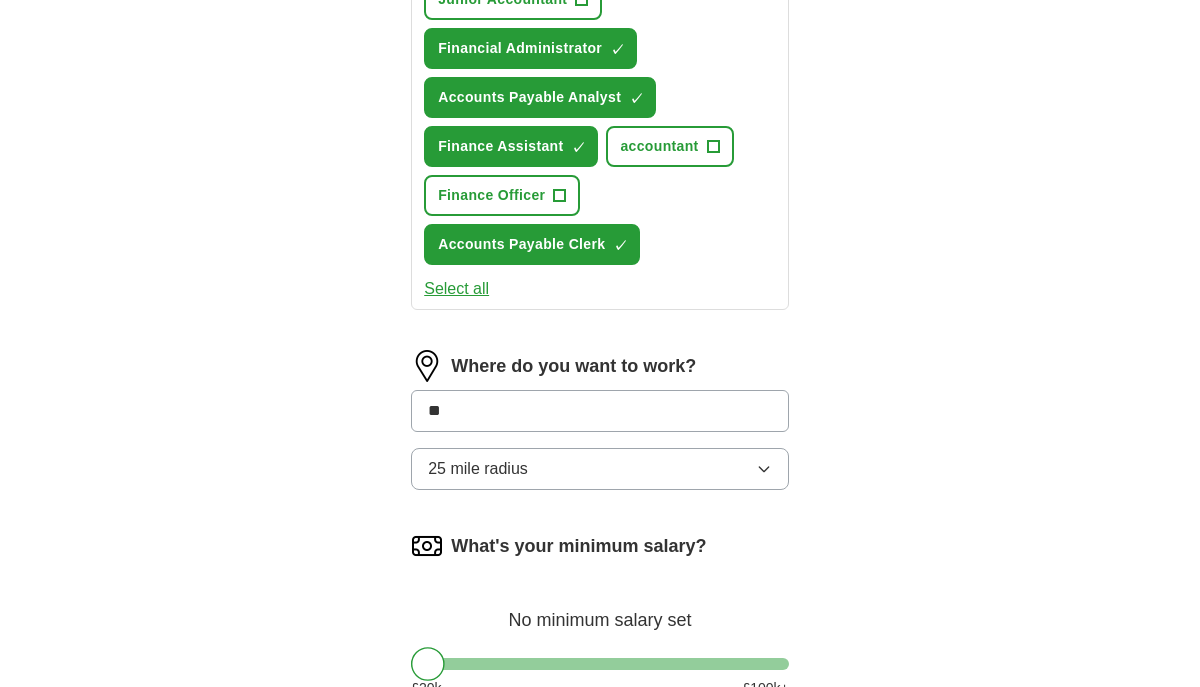 type on "***" 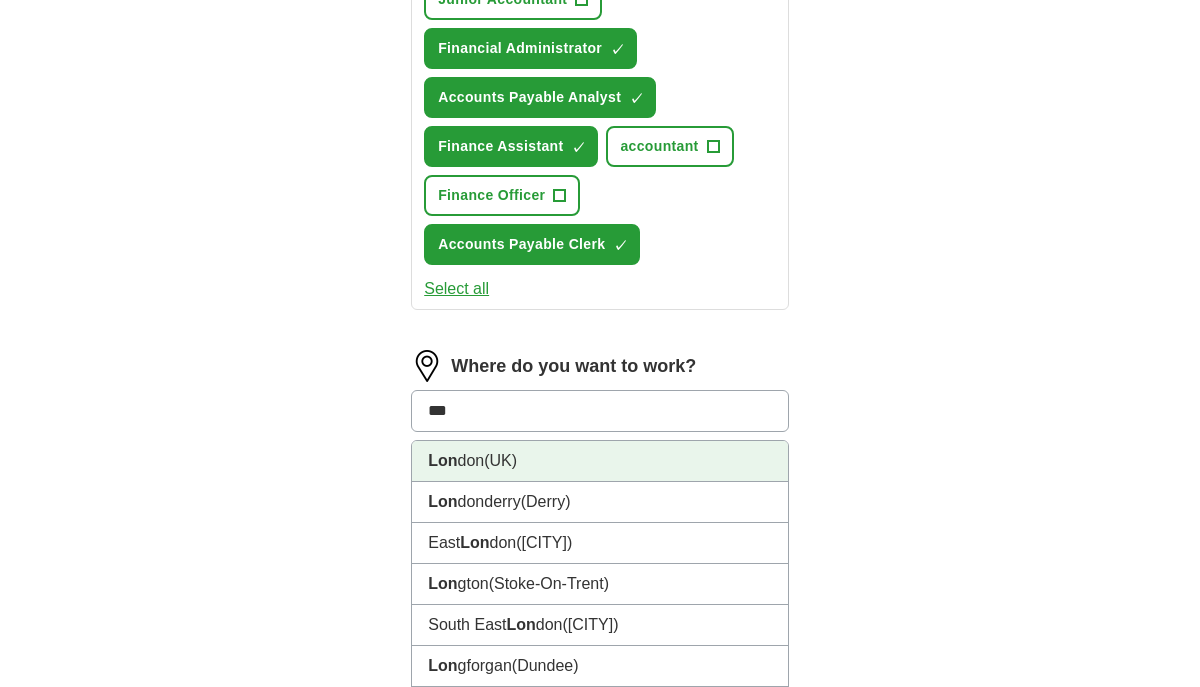 click on "Lon don  (UK)" at bounding box center (600, 461) 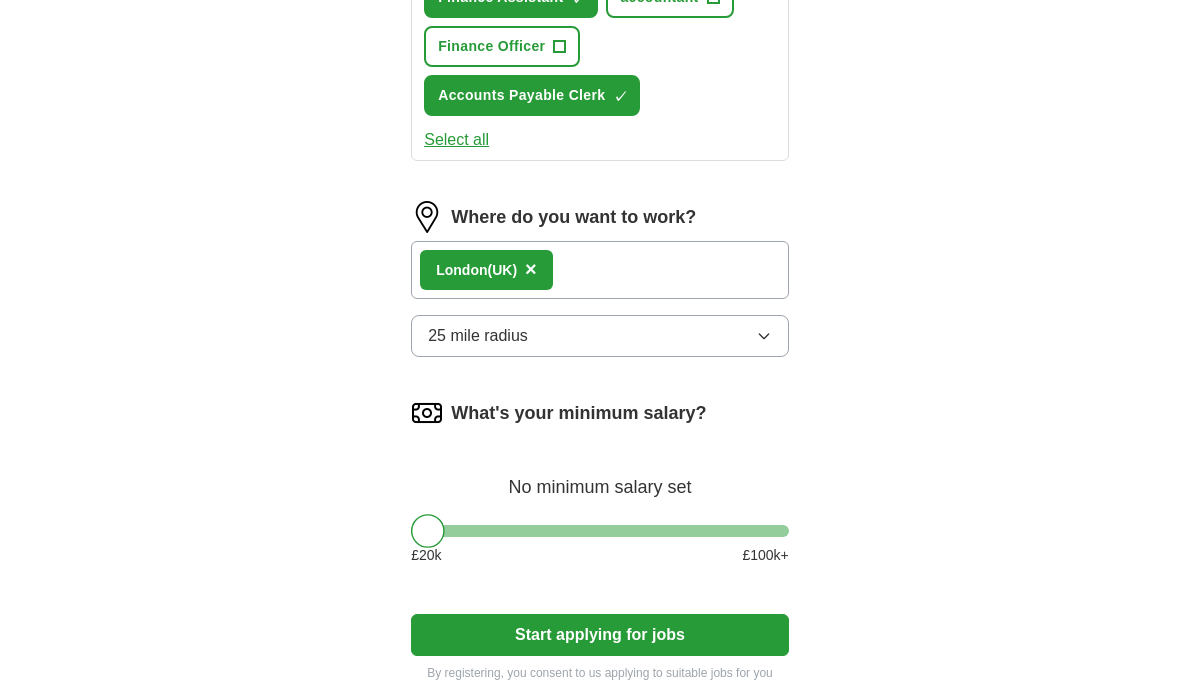 scroll, scrollTop: 1161, scrollLeft: 0, axis: vertical 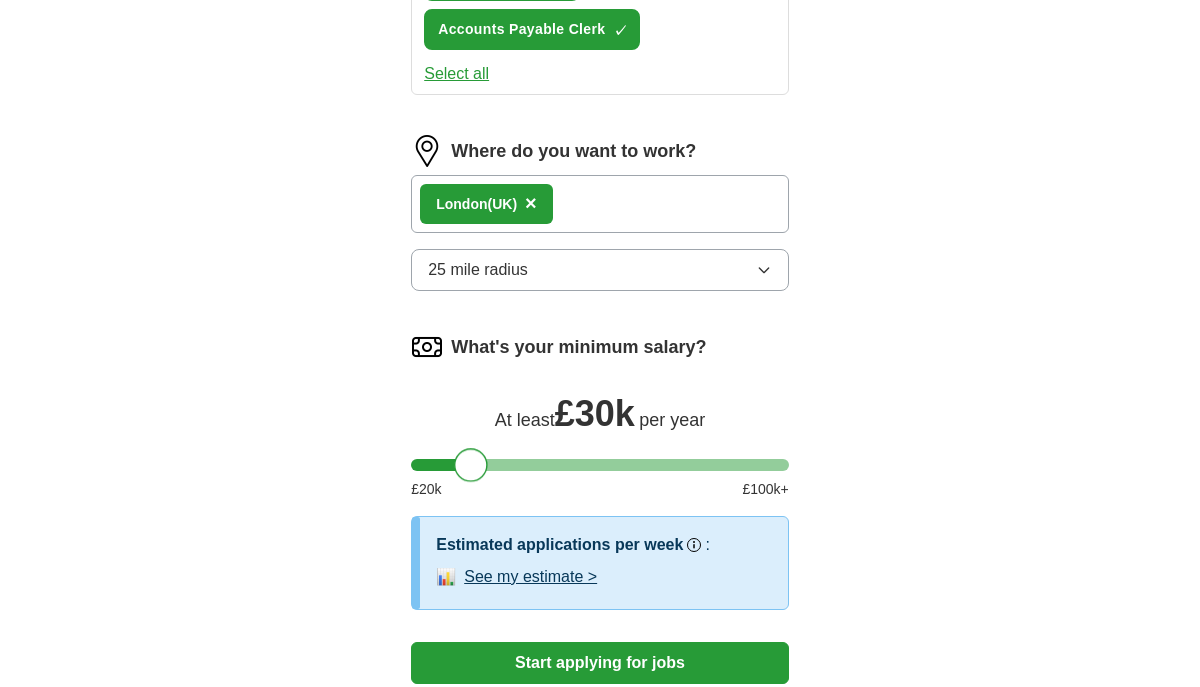 drag, startPoint x: 438, startPoint y: 490, endPoint x: 481, endPoint y: 478, distance: 44.64303 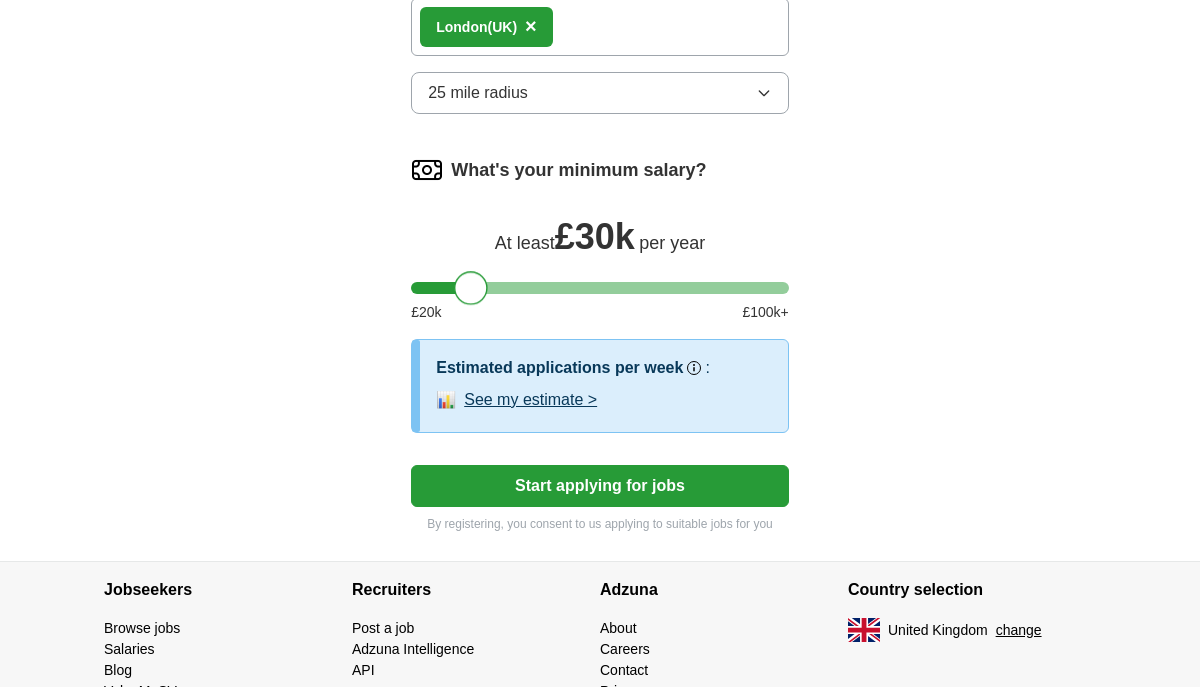 scroll, scrollTop: 1352, scrollLeft: 0, axis: vertical 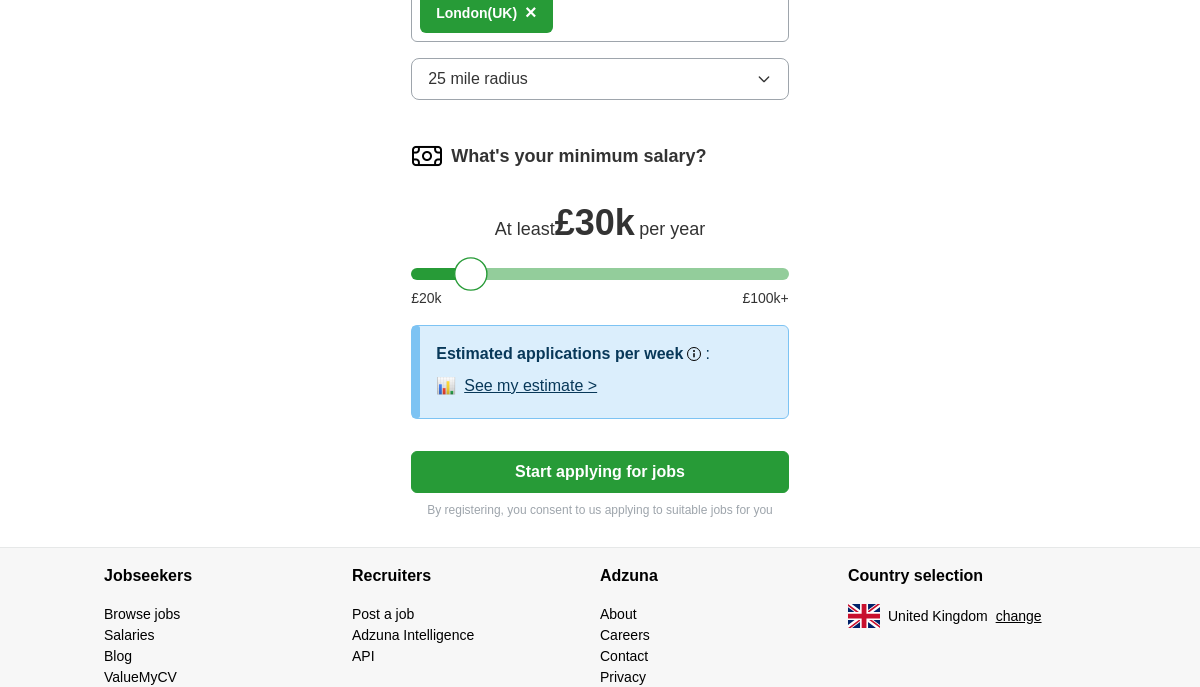 click on "Start applying for jobs" at bounding box center (600, 472) 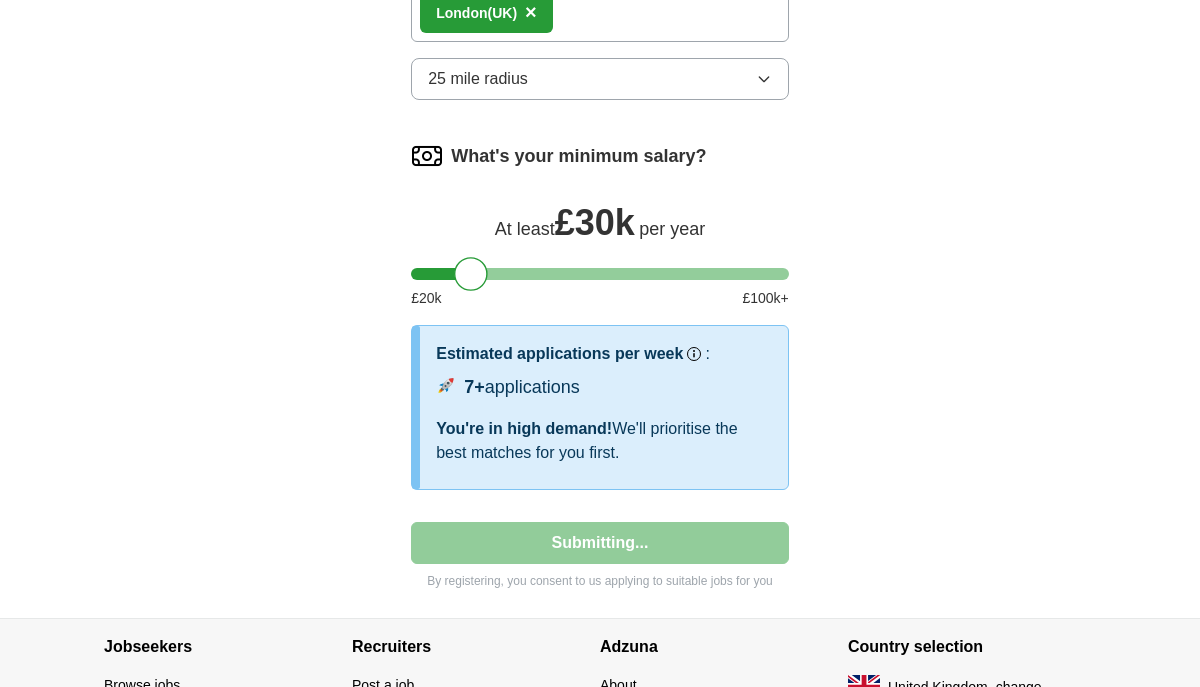 select on "**" 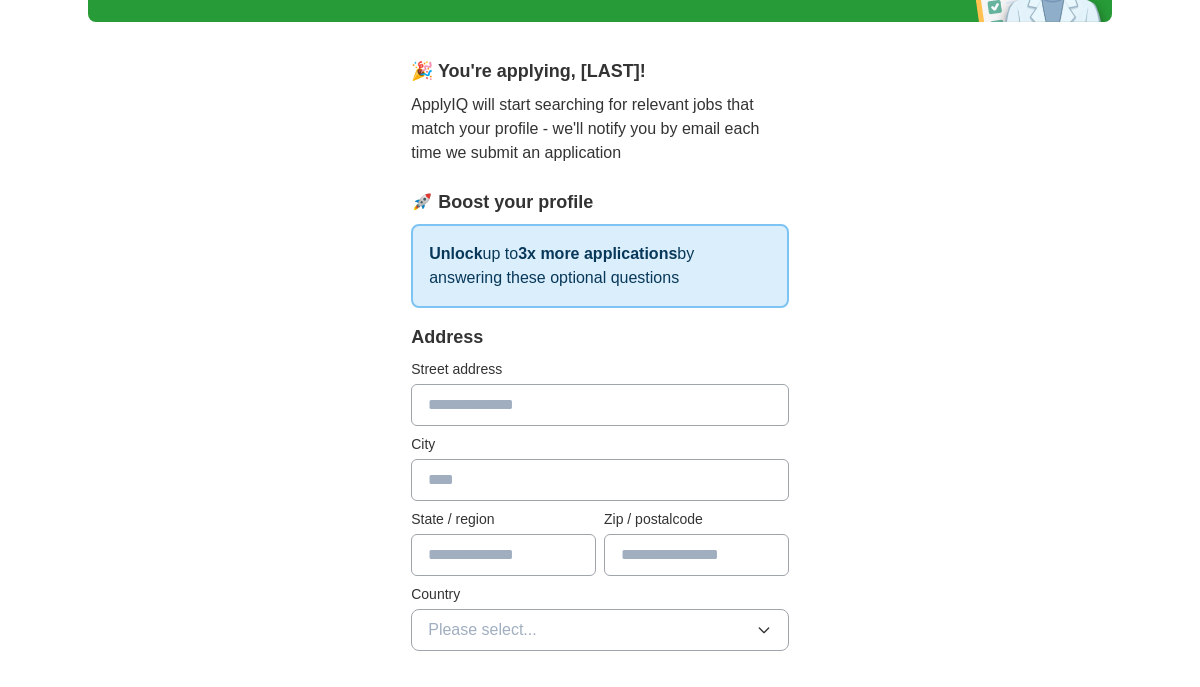 scroll, scrollTop: 0, scrollLeft: 0, axis: both 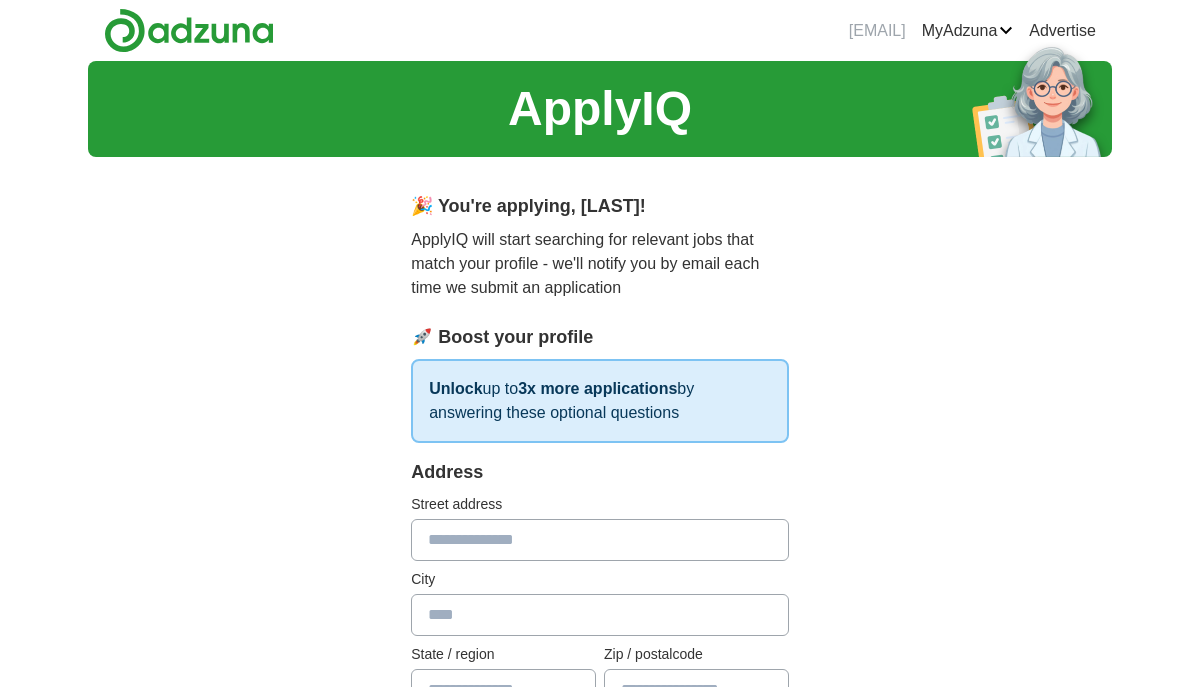 click on "MyAdzuna" at bounding box center (968, 31) 